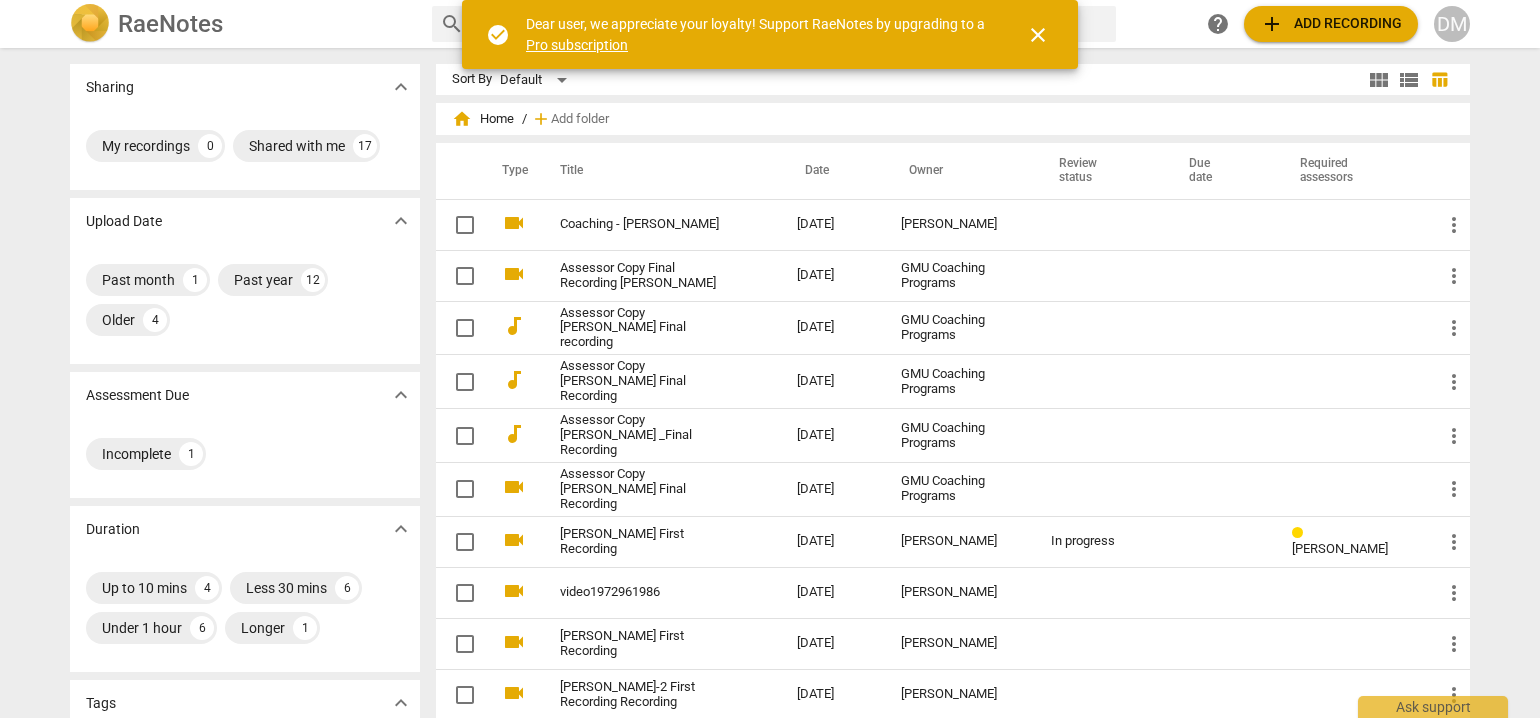 scroll, scrollTop: 0, scrollLeft: 0, axis: both 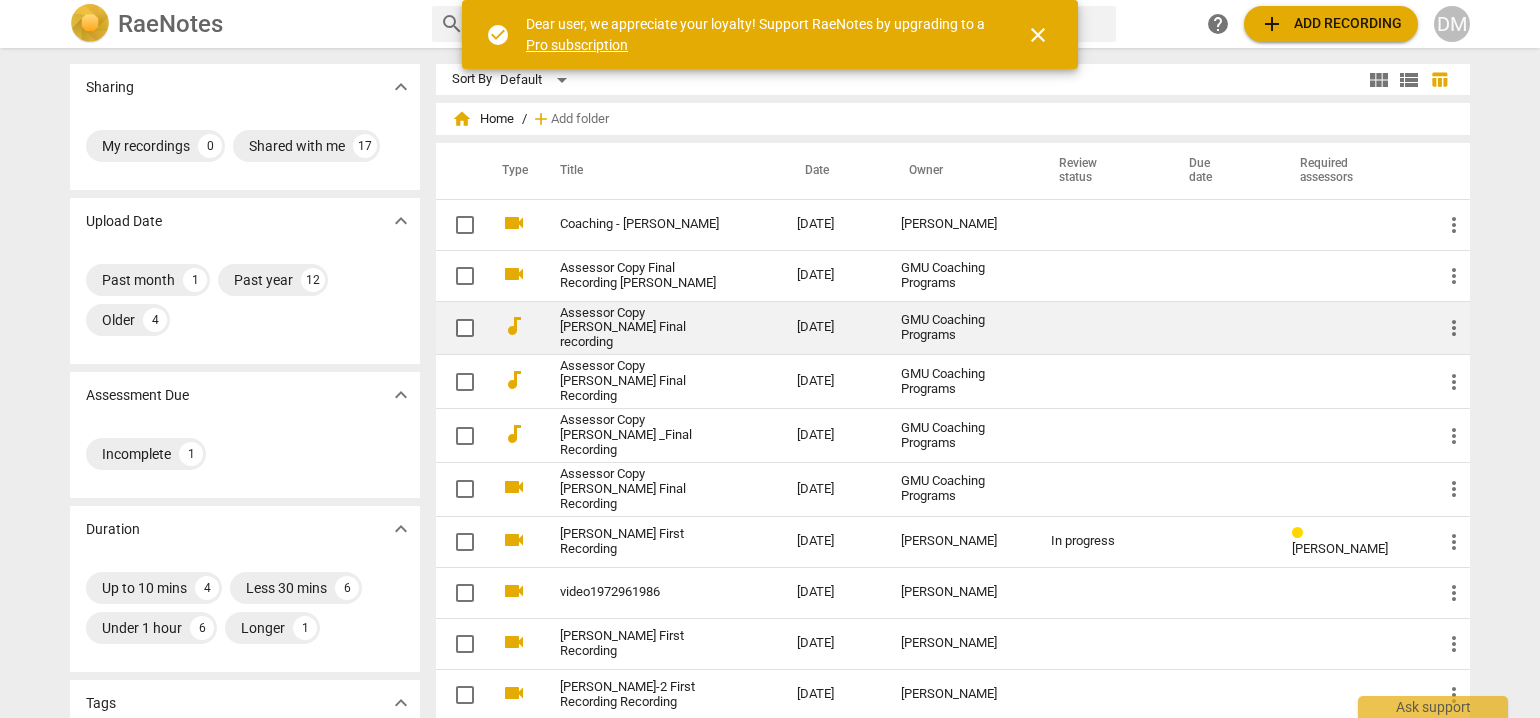 click on "Assessor Copy [PERSON_NAME] Final recording" at bounding box center [642, 328] 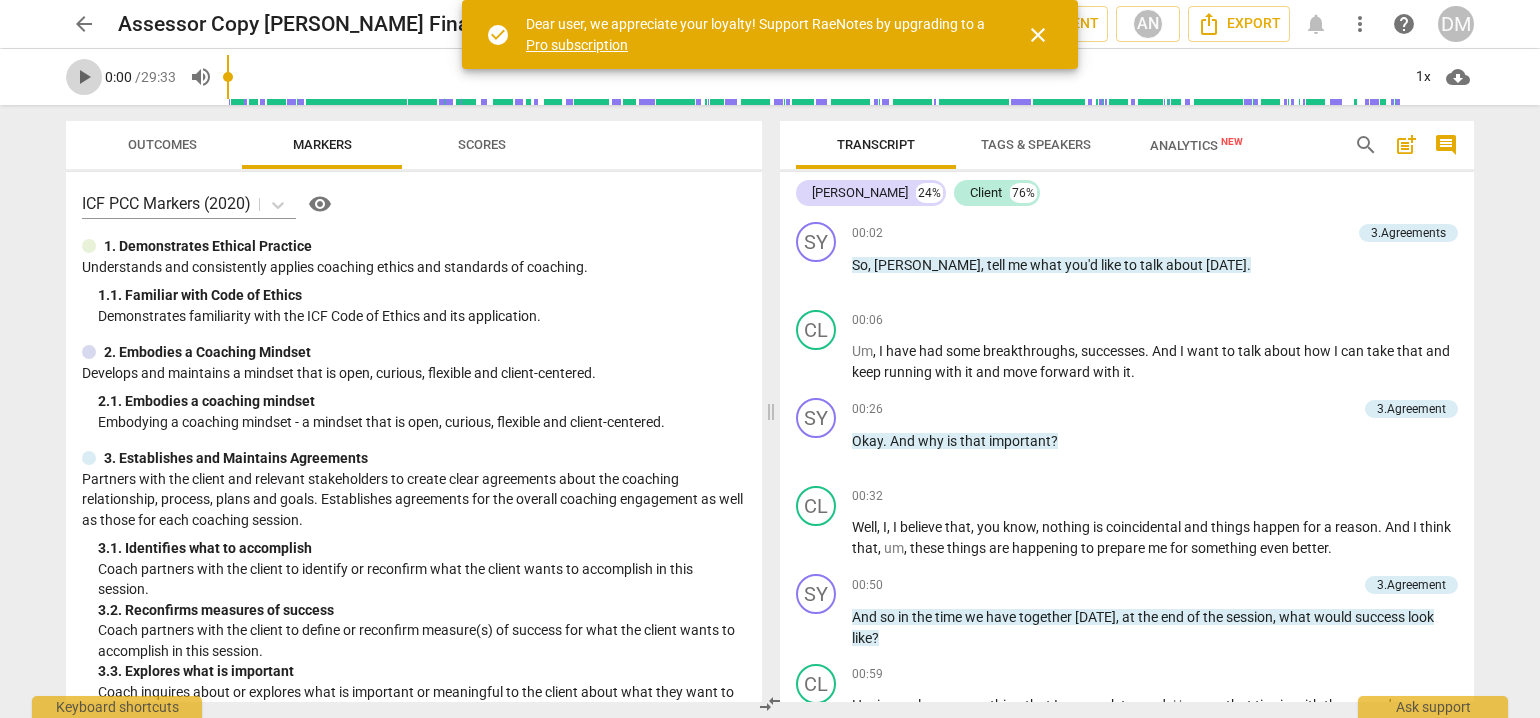 click on "play_arrow" at bounding box center (84, 77) 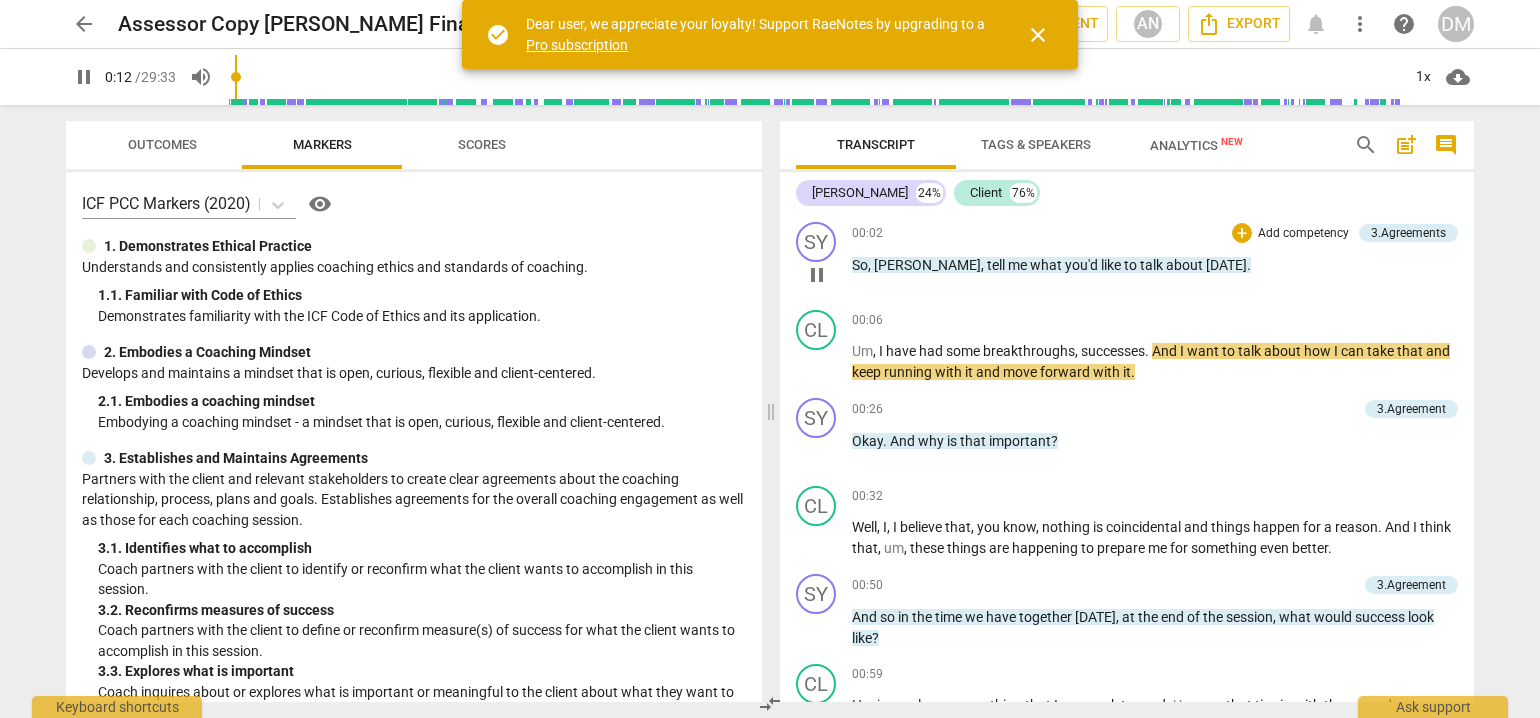 click on "Add competency" at bounding box center (1303, 234) 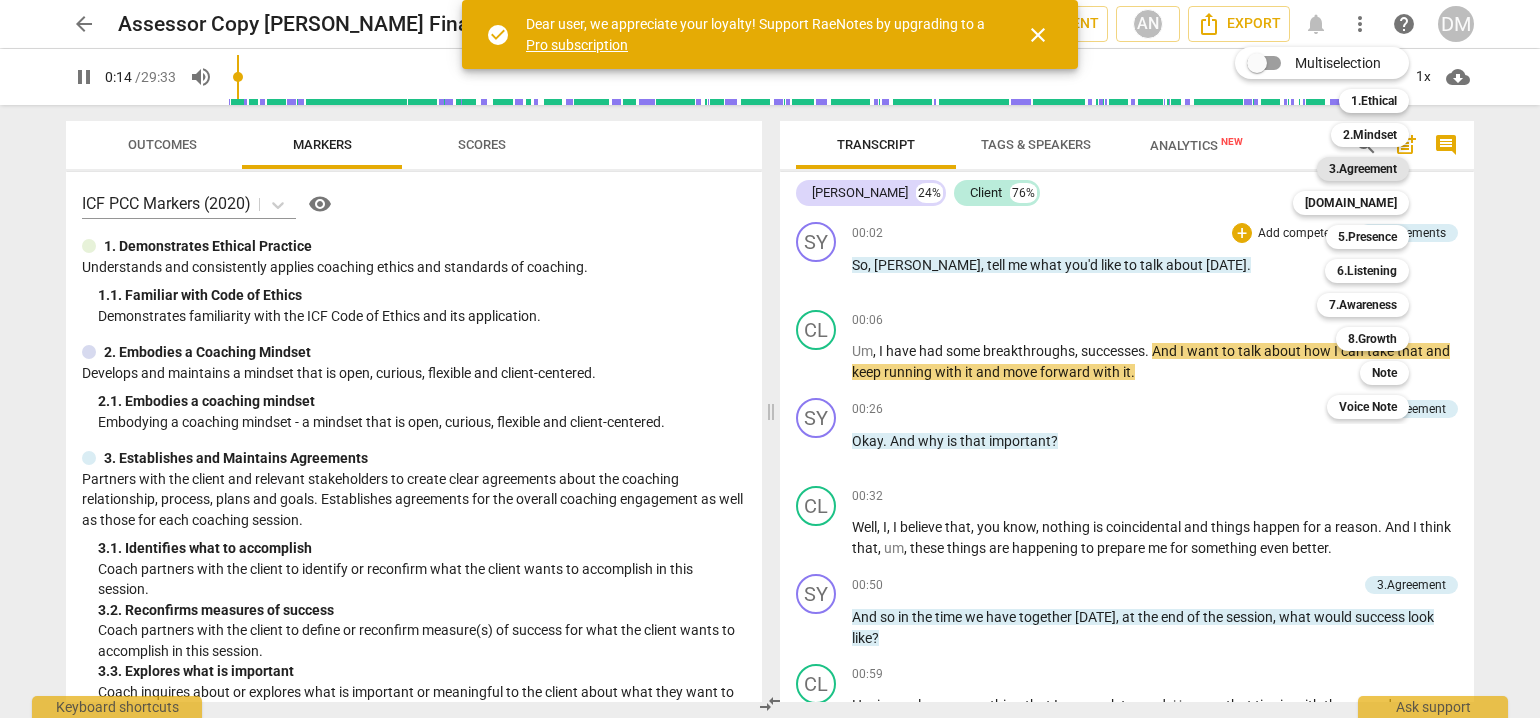 click on "3.Agreement" at bounding box center [1363, 169] 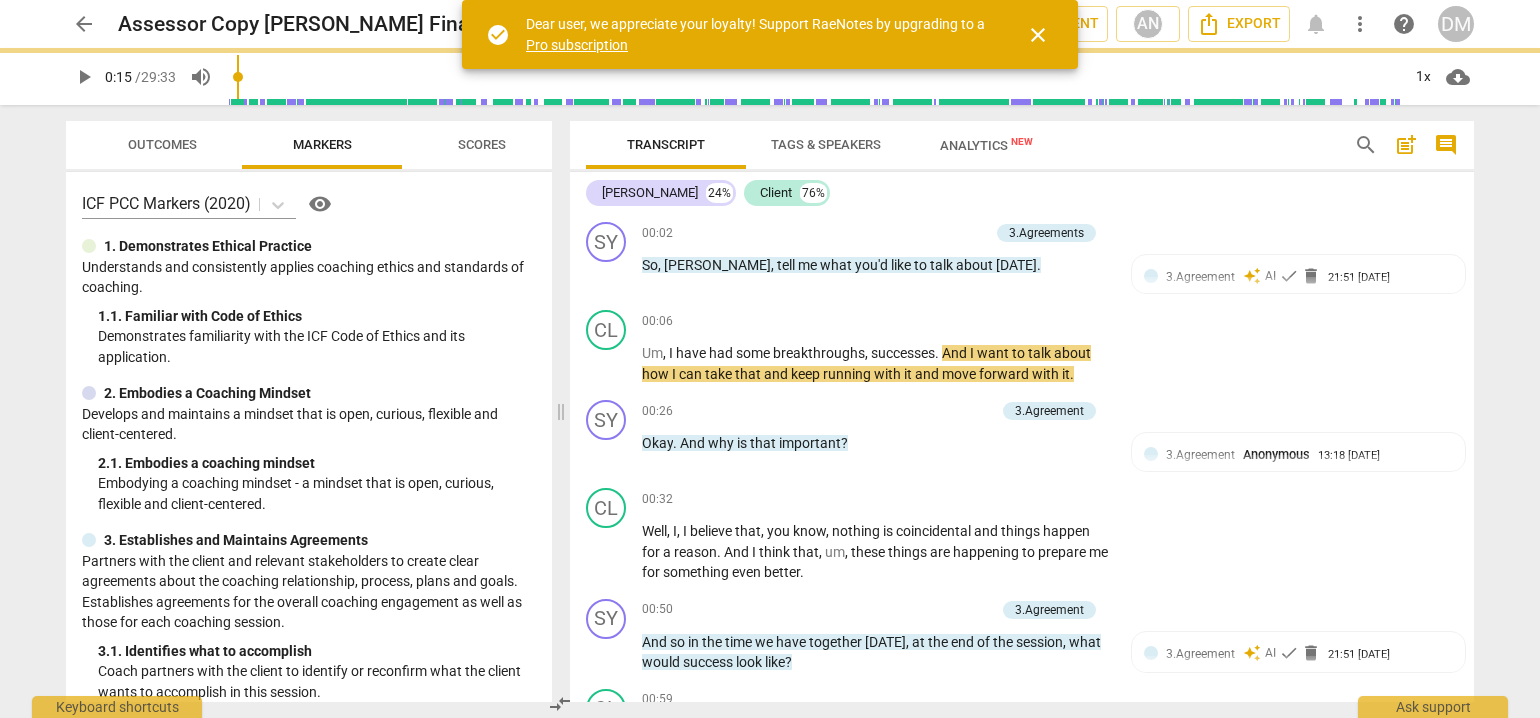 type on "15" 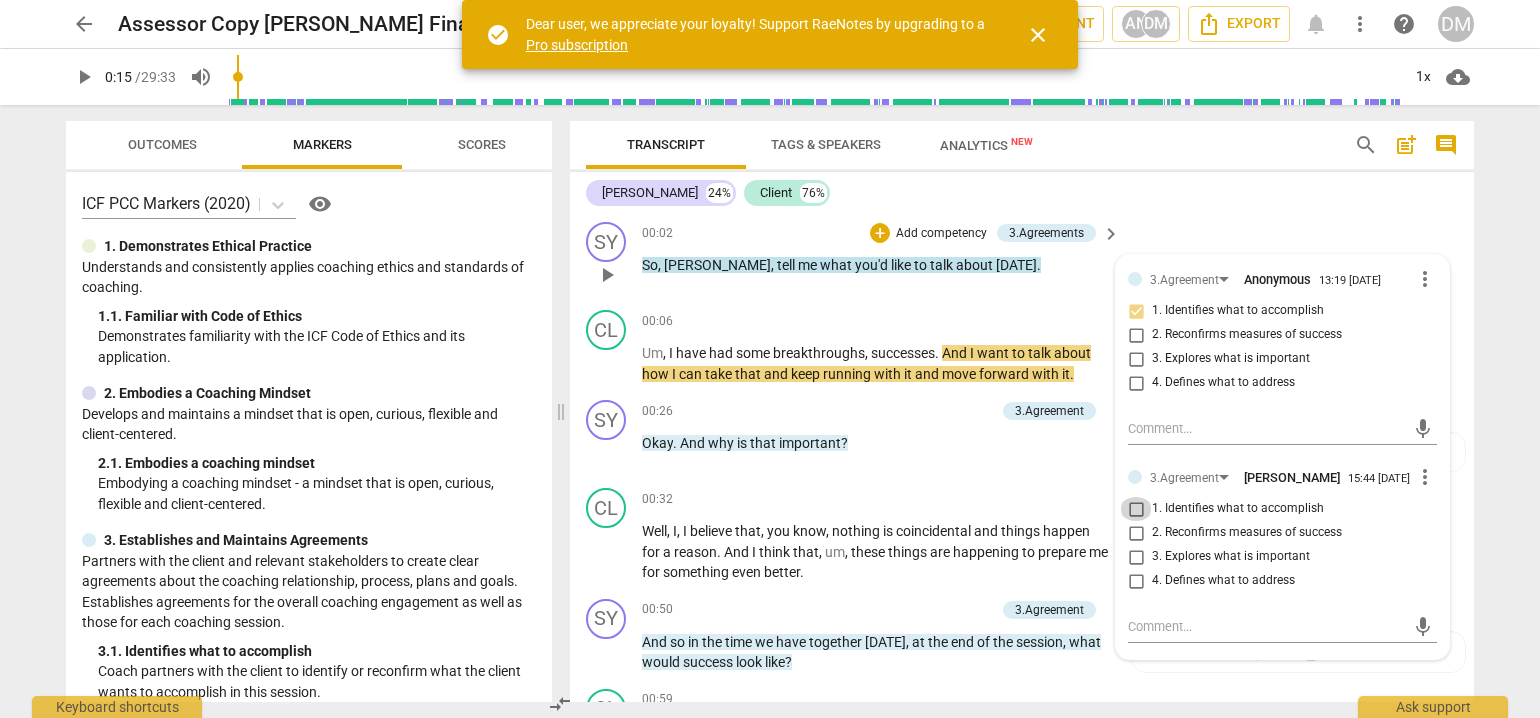 click on "1. Identifies what to accomplish" at bounding box center [1136, 509] 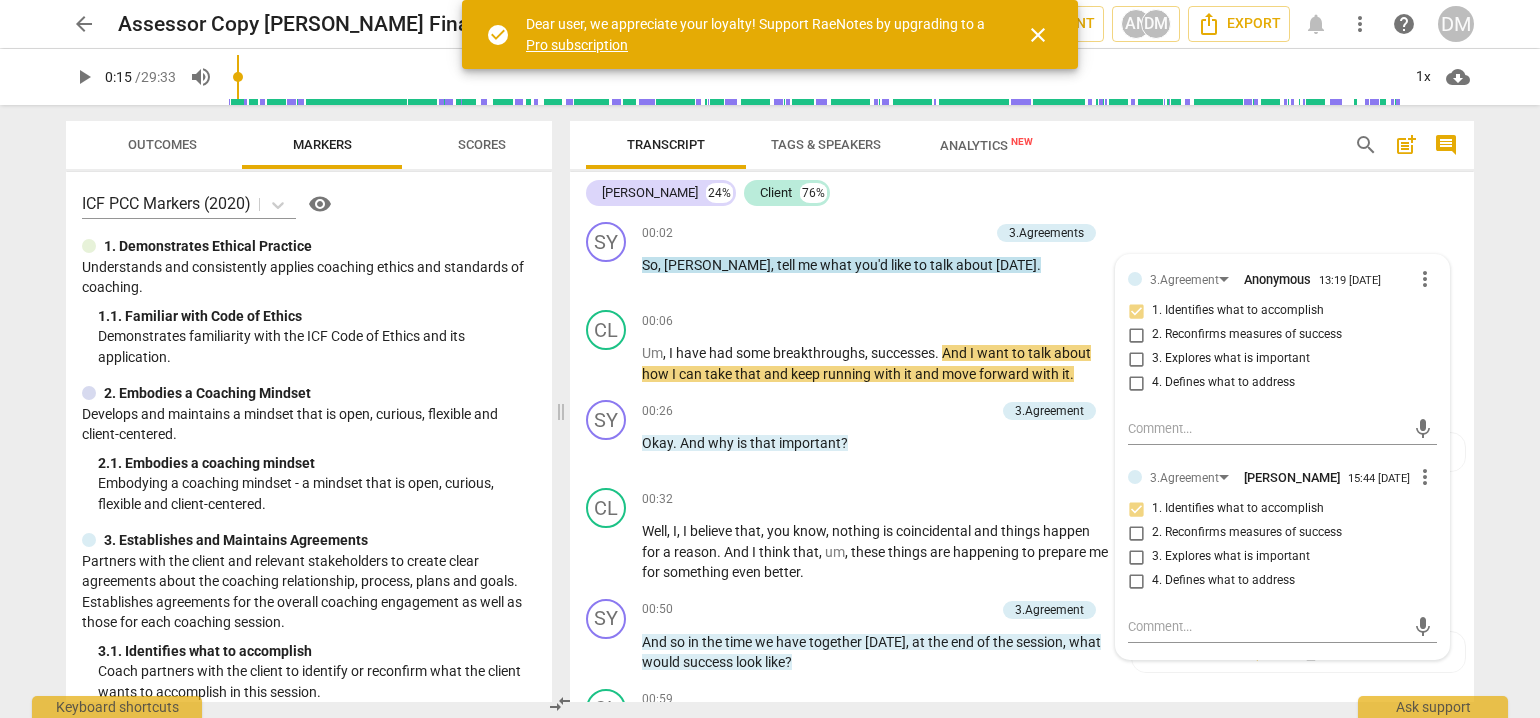 click on "arrow_back Assessor Copy Sybil Ramsey Final recording edit star    Assessment   auto_fix_high    AI Assessment AN DM    Export notifications more_vert help DM play_arrow 0:15   /  29:33 volume_up 1x cloud_download Outcomes Markers Scores ICF PCC Markers (2020) visibility 1. Demonstrates Ethical Practice Understands and consistently applies coaching ethics and standards of coaching. 1. 1. Familiar with Code of Ethics Demonstrates familiarity with the ICF Code of Ethics and its application. 2. Embodies a Coaching Mindset Develops and maintains a mindset that is open, curious, flexible and client-centered. 2. 1. Embodies a coaching mindset Embodying a coaching mindset - a mindset that is open, curious, flexible and client-centered. 3. Establishes and Maintains Agreements 3. 1. Identifies what to accomplish Coach partners with the client to identify or reconfirm what the client wants to accomplish in this session. 3. 2. Reconfirms measures of success 3. 3. Explores what is important 3. 4. 4. 4. 4. 5. 5." at bounding box center (770, 359) 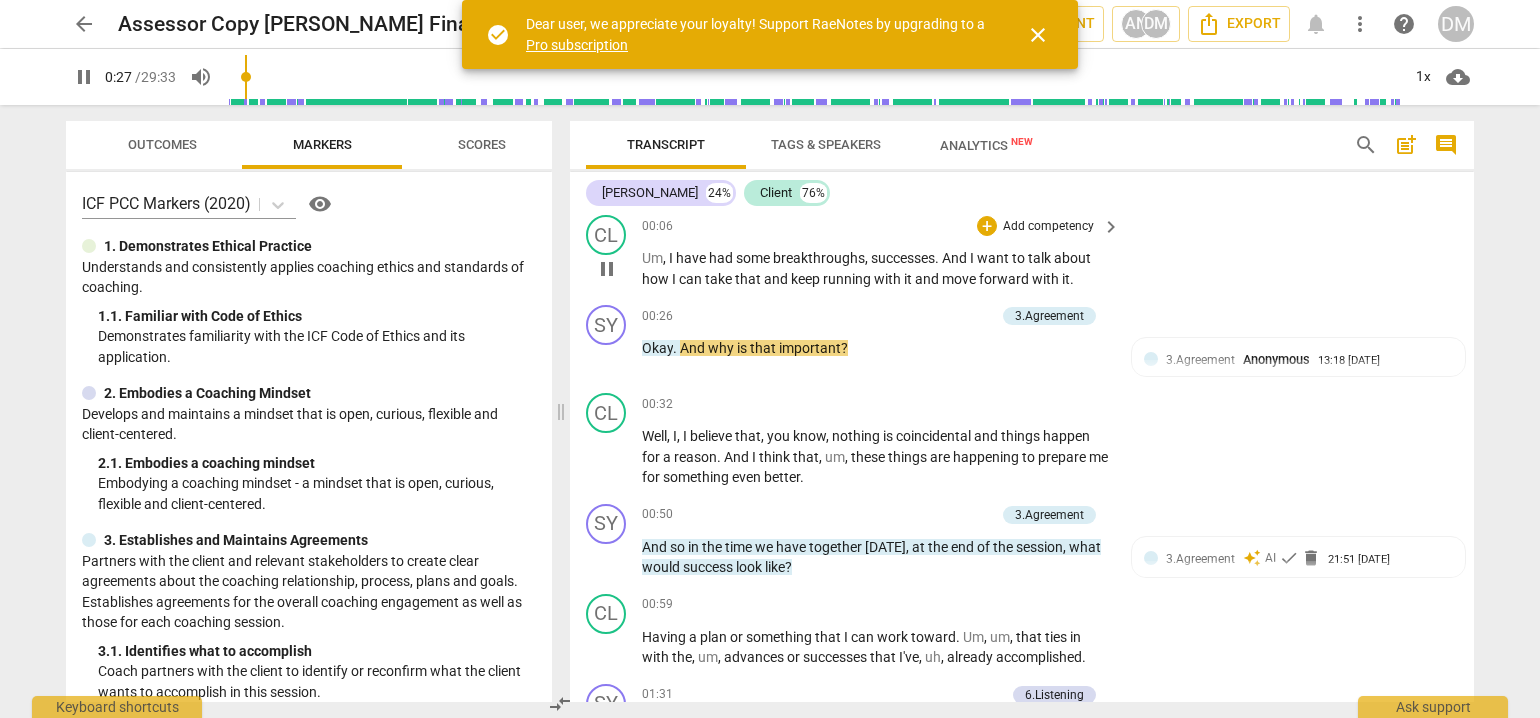 scroll, scrollTop: 100, scrollLeft: 0, axis: vertical 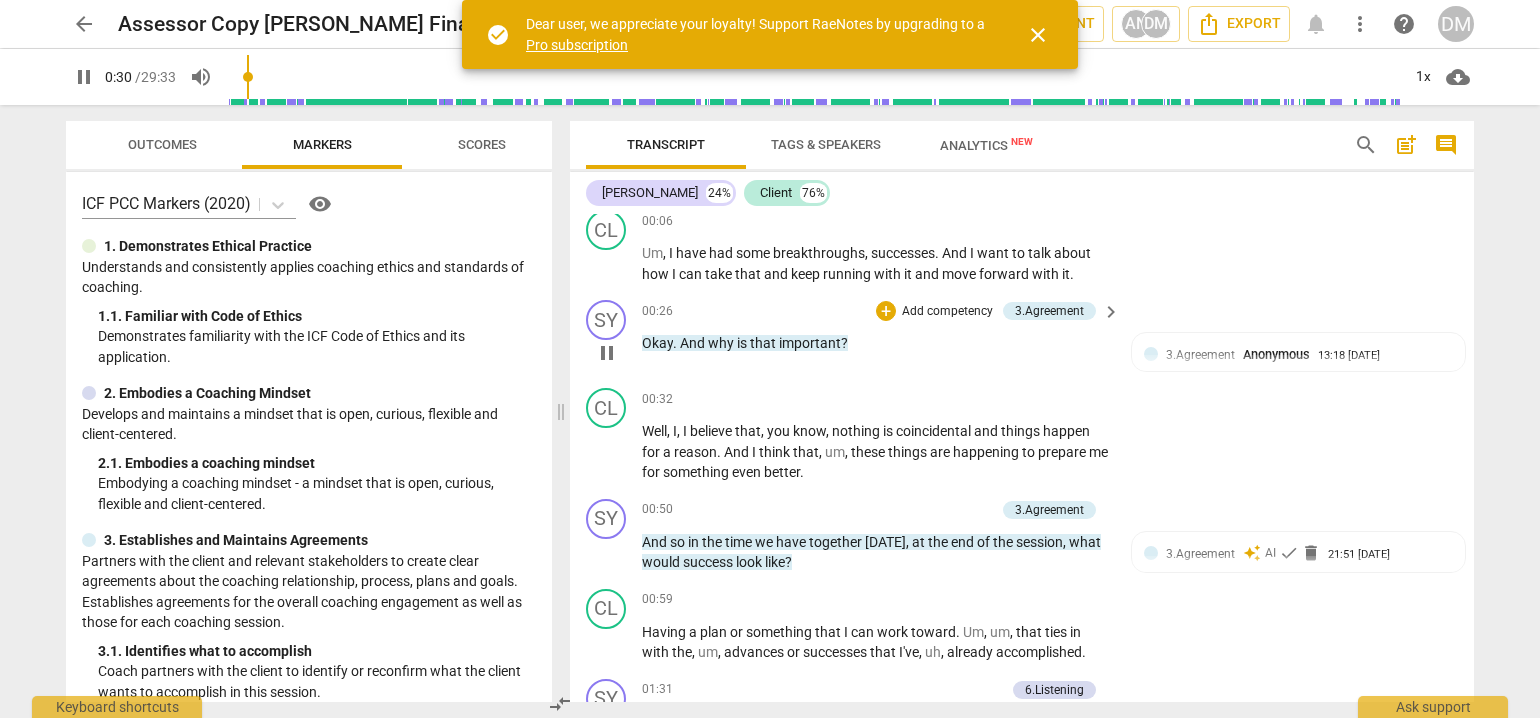 click on "Add competency" at bounding box center [947, 312] 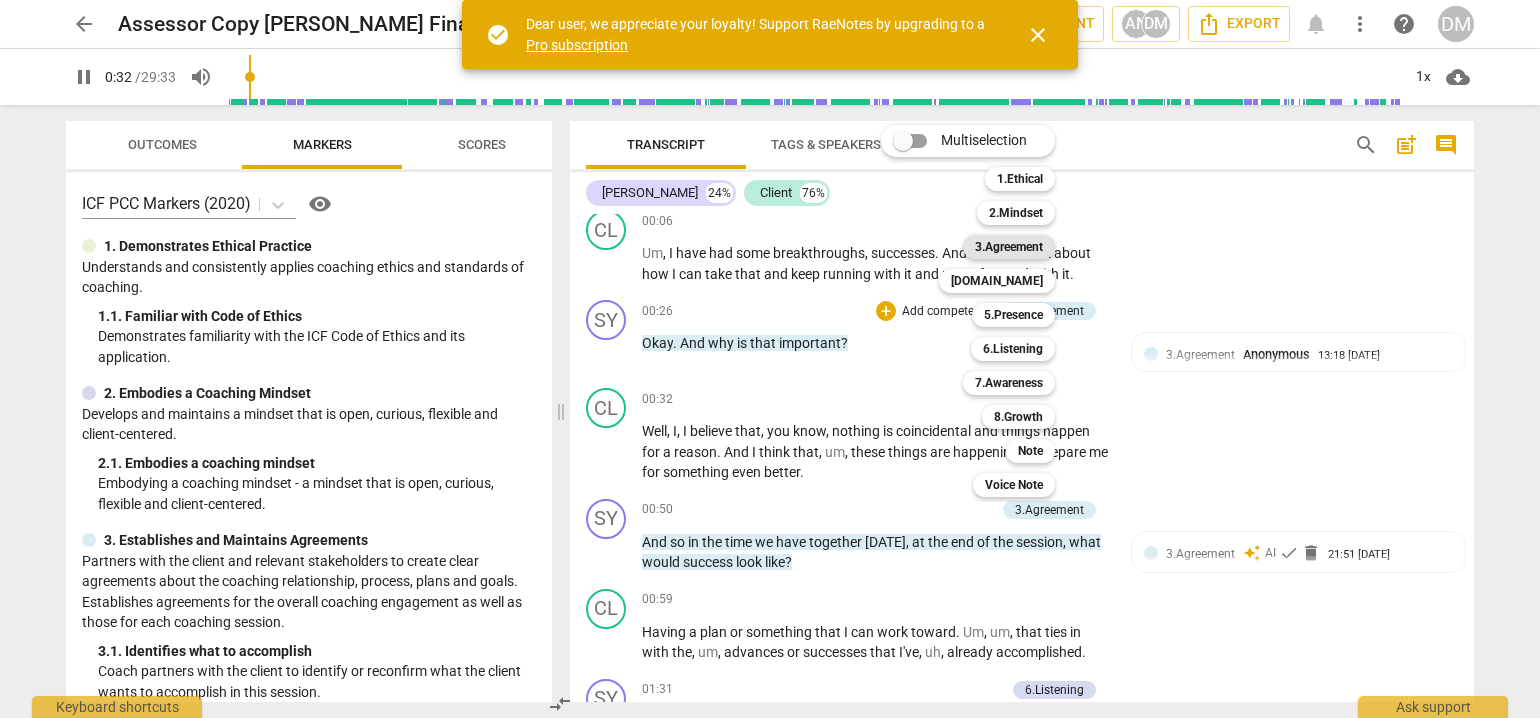 click on "3.Agreement" at bounding box center [1009, 247] 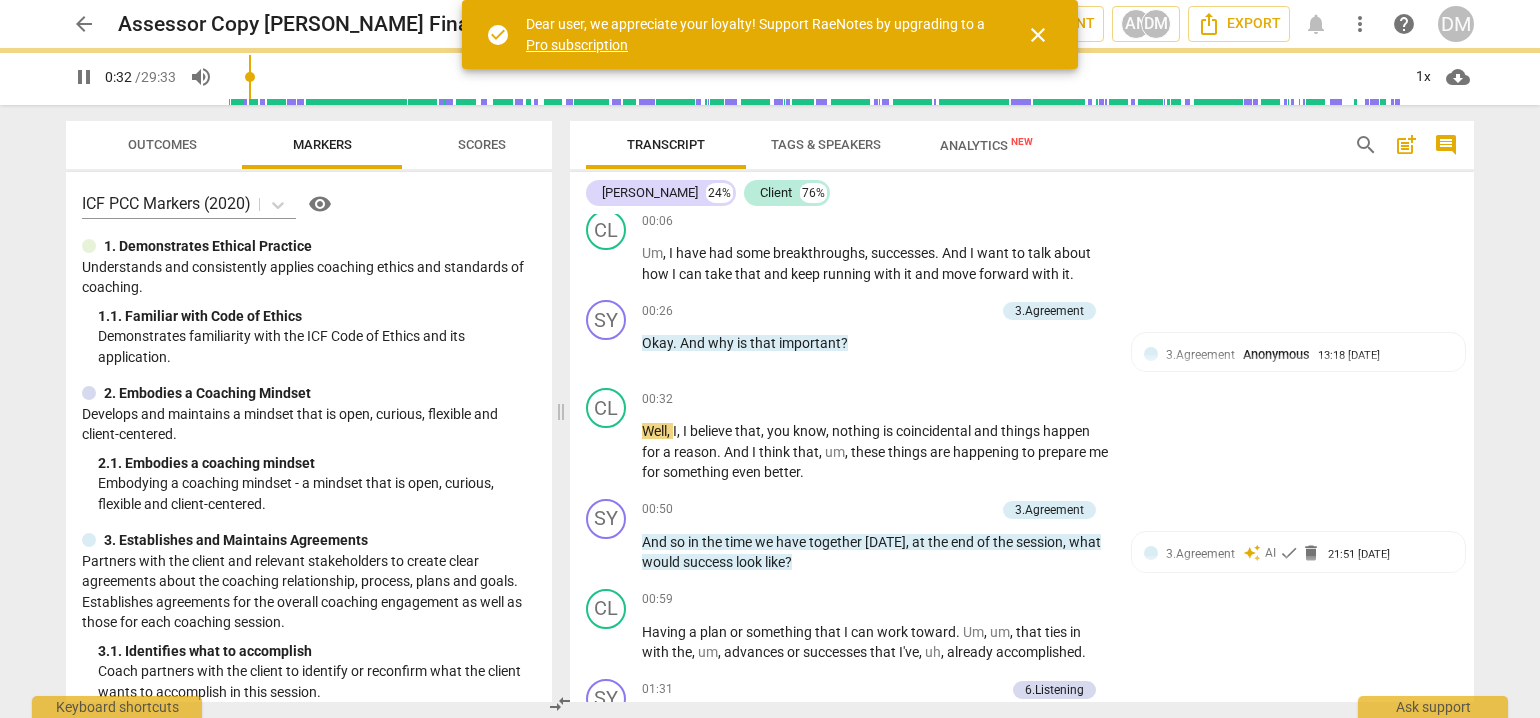 type on "33" 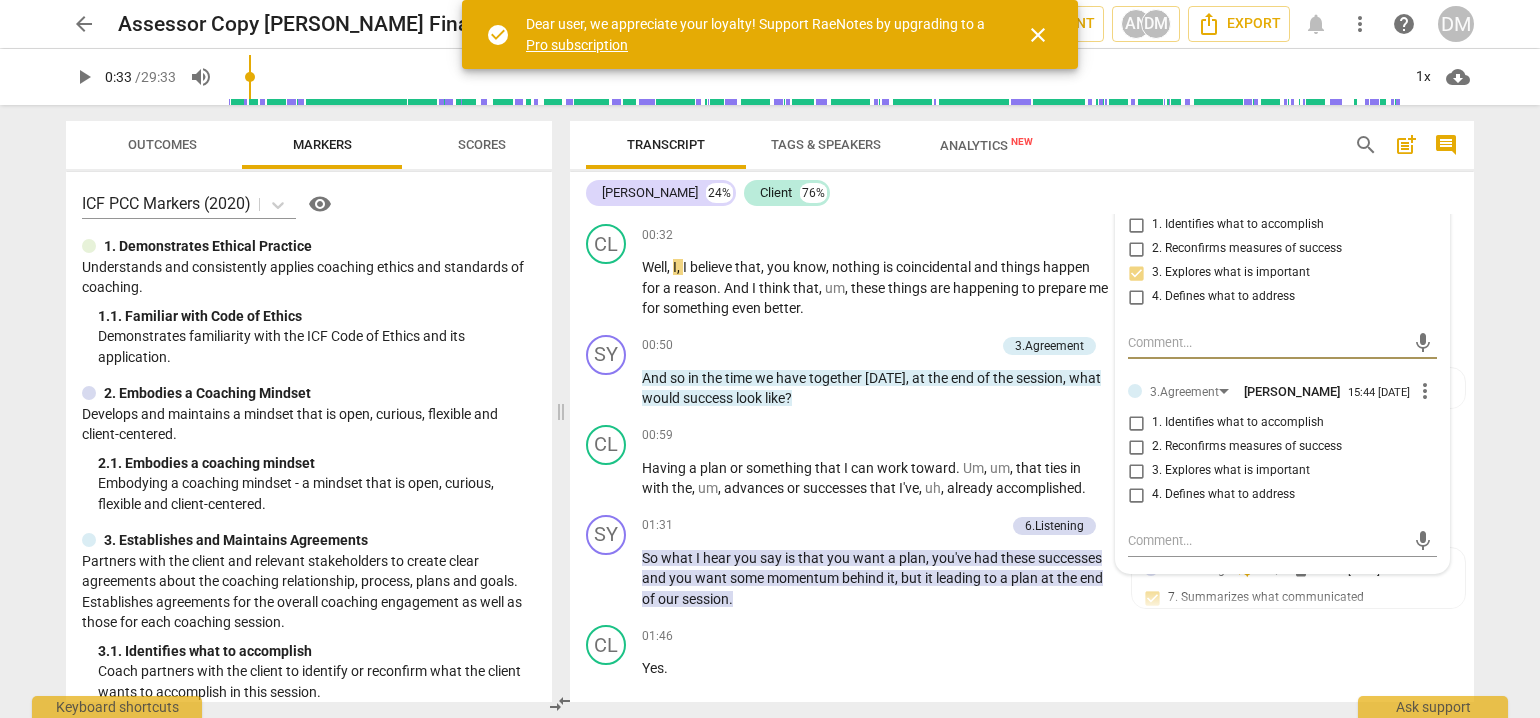 scroll, scrollTop: 300, scrollLeft: 0, axis: vertical 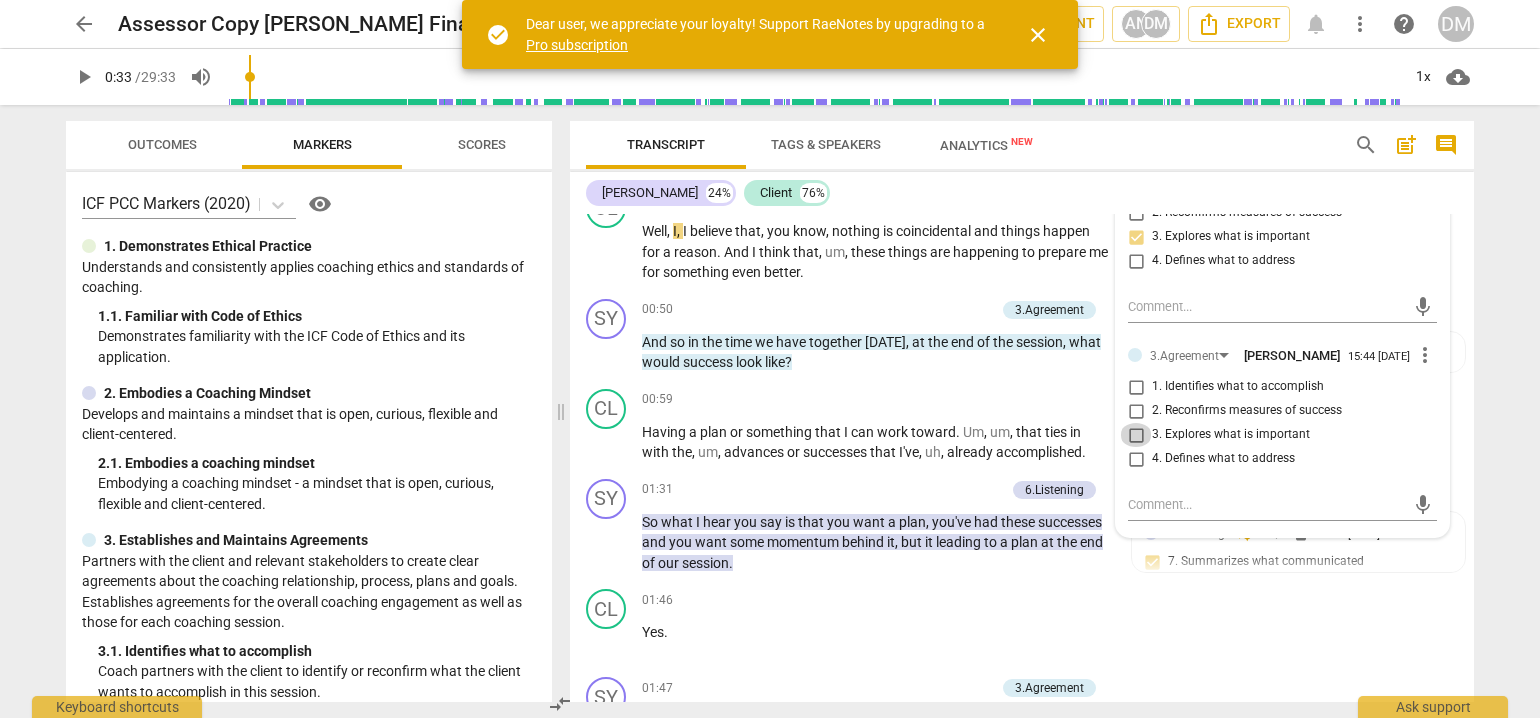 click on "3. Explores what is important" at bounding box center [1136, 435] 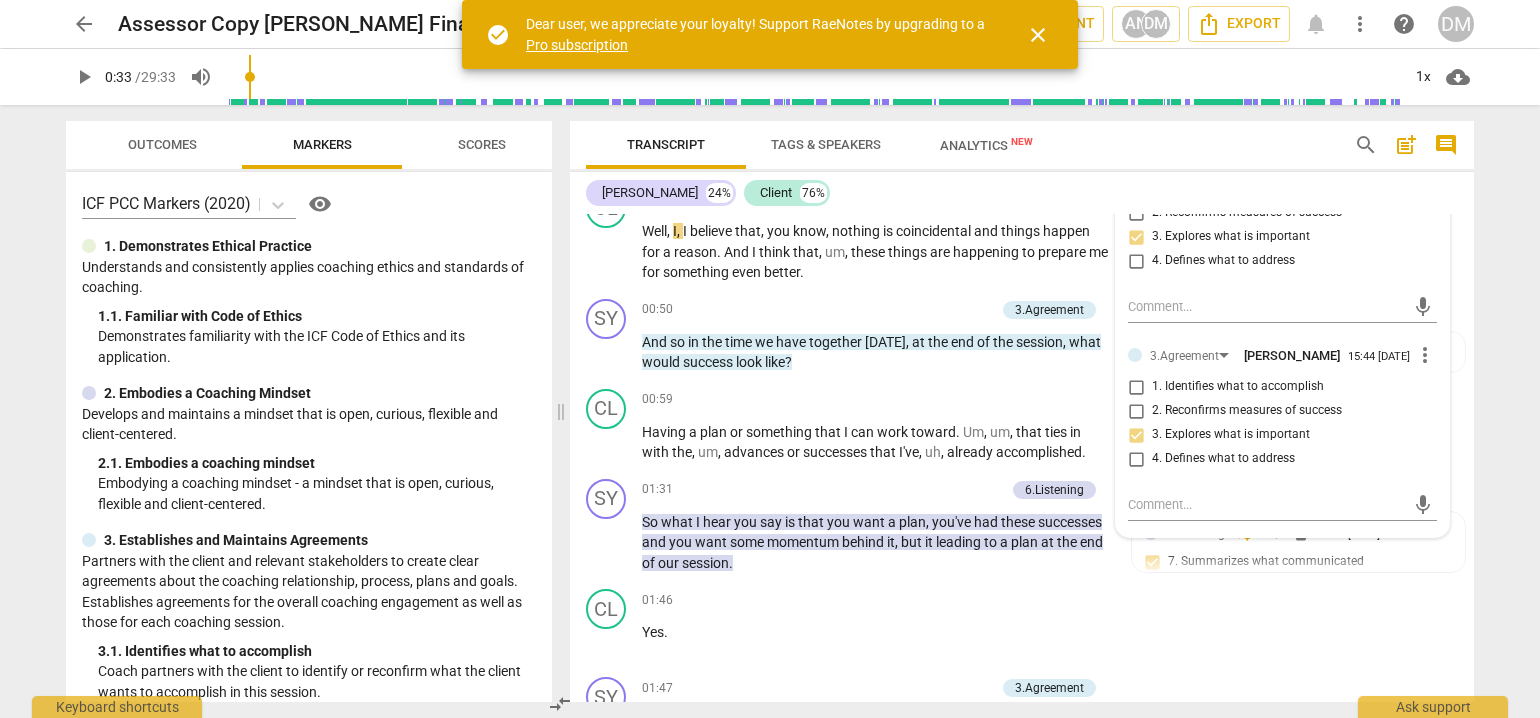 click on "arrow_back Assessor Copy Sybil Ramsey Final recording edit star    Assessment   auto_fix_high    AI Assessment AN DM    Export notifications more_vert help DM play_arrow 0:33   /  29:33 volume_up 1x cloud_download Outcomes Markers Scores ICF PCC Markers (2020) visibility 1. Demonstrates Ethical Practice Understands and consistently applies coaching ethics and standards of coaching. 1. 1. Familiar with Code of Ethics Demonstrates familiarity with the ICF Code of Ethics and its application. 2. Embodies a Coaching Mindset Develops and maintains a mindset that is open, curious, flexible and client-centered. 2. 1. Embodies a coaching mindset Embodying a coaching mindset - a mindset that is open, curious, flexible and client-centered. 3. Establishes and Maintains Agreements 3. 1. Identifies what to accomplish Coach partners with the client to identify or reconfirm what the client wants to accomplish in this session. 3. 2. Reconfirms measures of success 3. 3. Explores what is important 3. 4. 4. 4. 4. 5. 5." at bounding box center [770, 359] 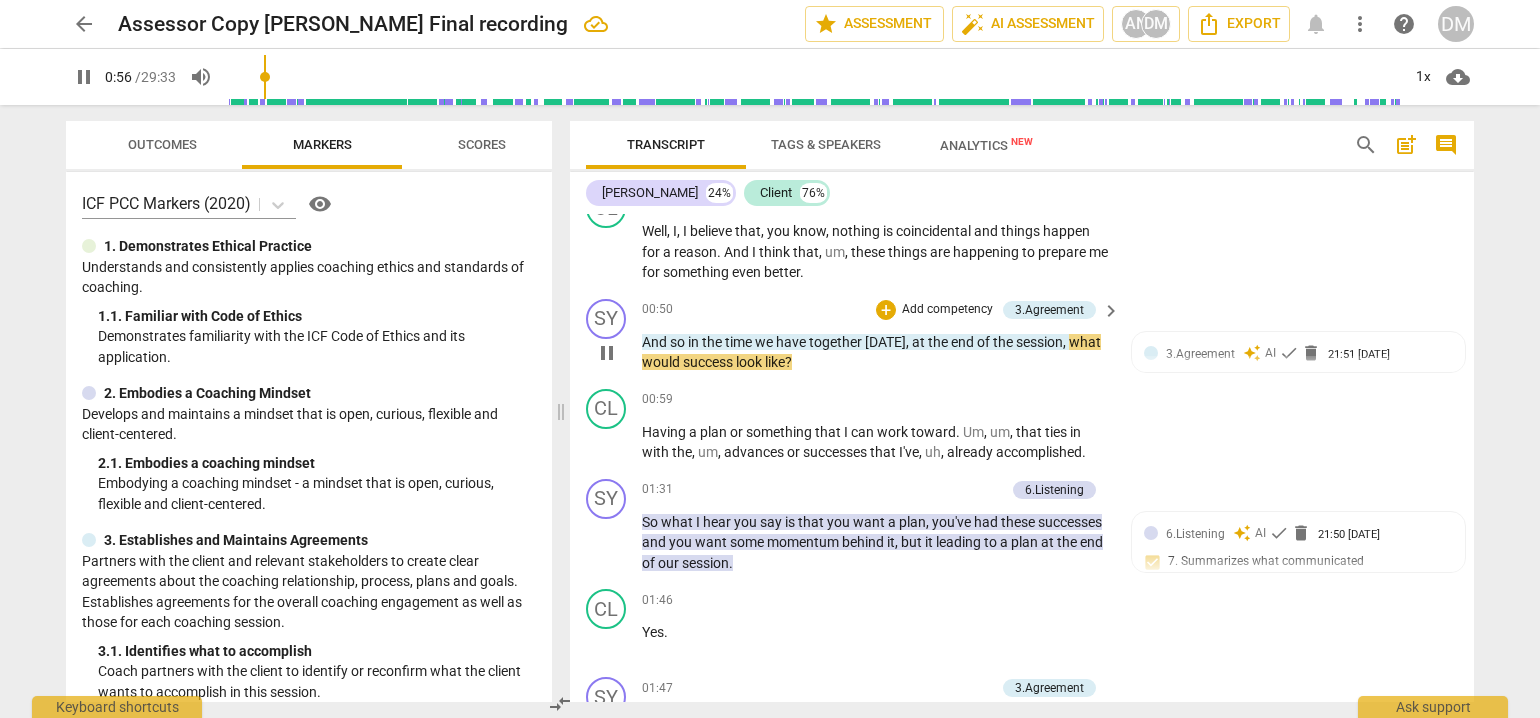 click on "Add competency" at bounding box center [947, 310] 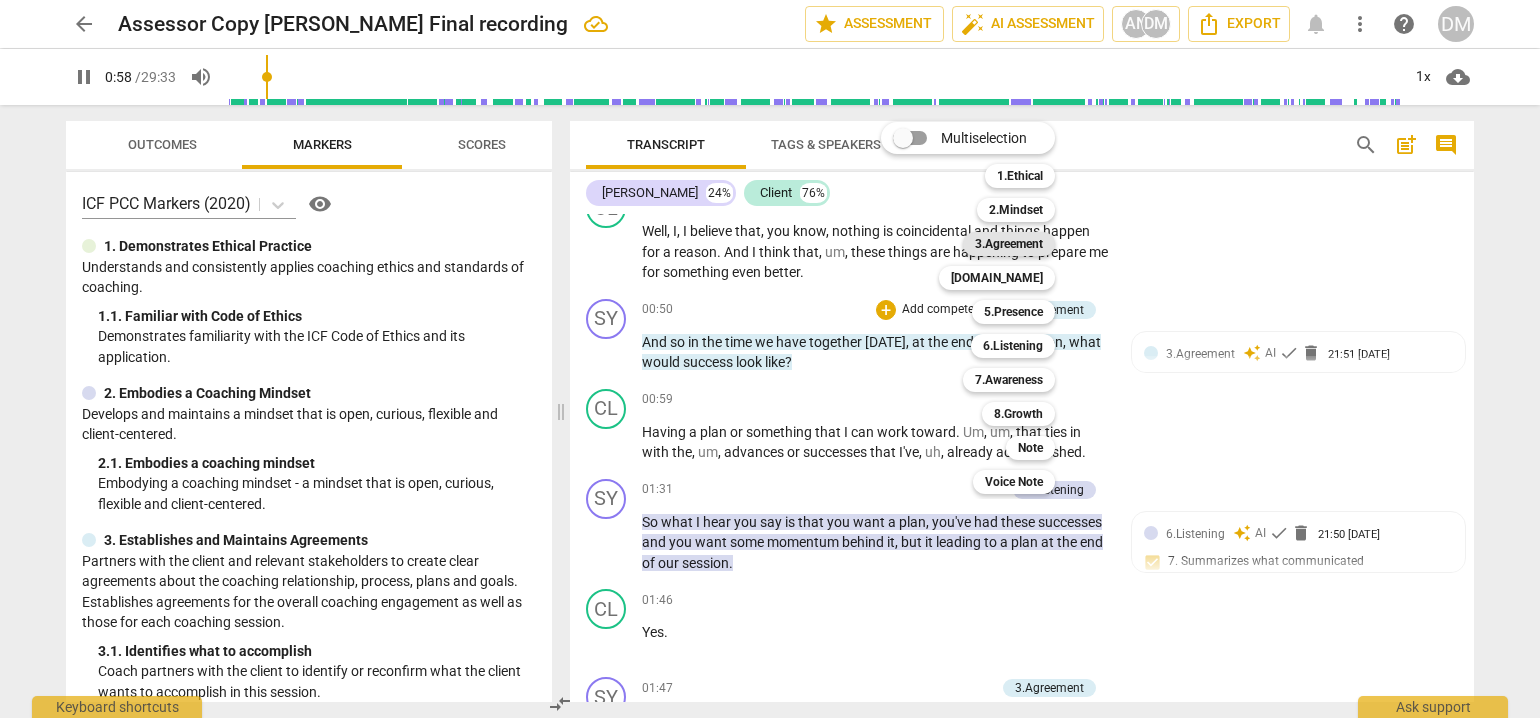 click on "3.Agreement" at bounding box center [1009, 244] 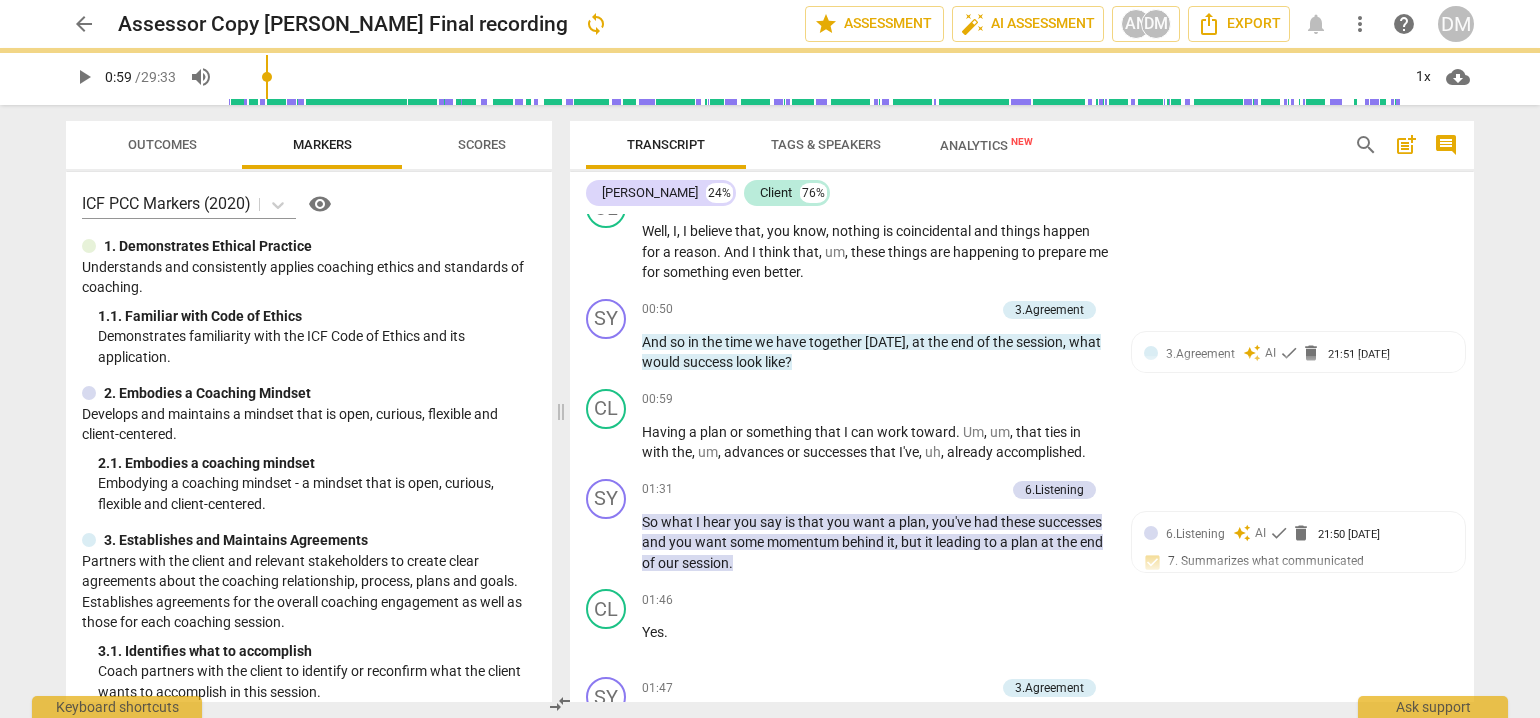 type on "59" 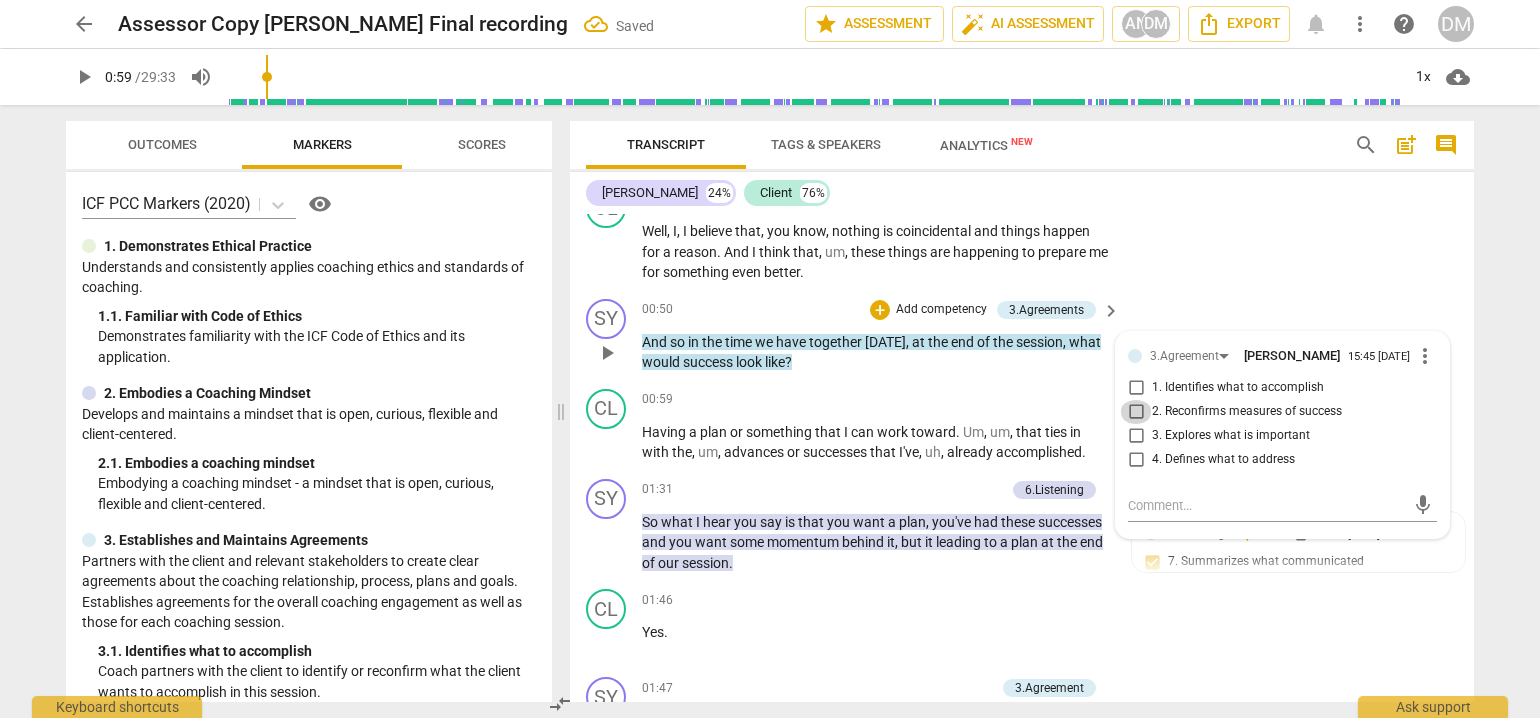 click on "2. Reconfirms measures of success" at bounding box center (1136, 412) 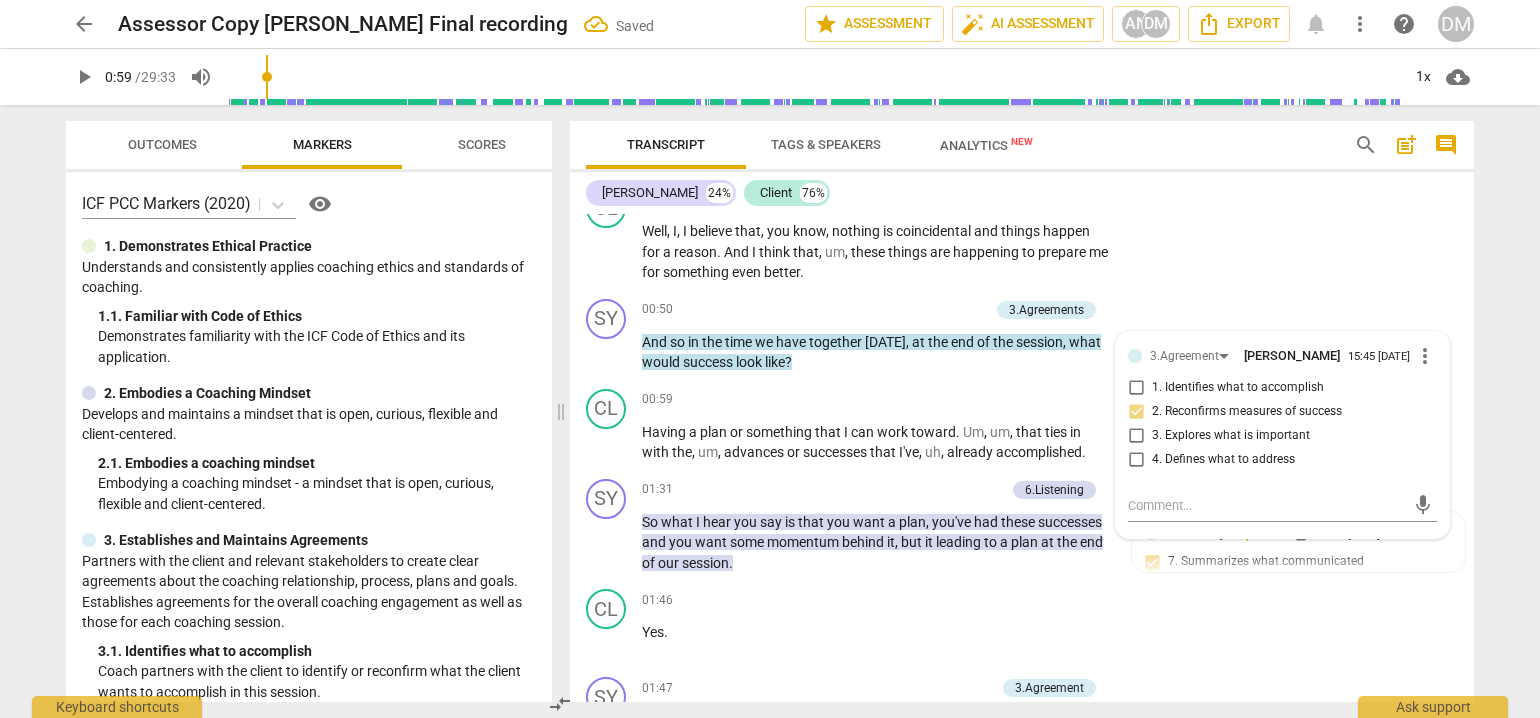 click on "arrow_back Assessor Copy Sybil Ramsey Final recording Saved edit star    Assessment   auto_fix_high    AI Assessment AN DM    Export notifications more_vert help DM play_arrow 0:59   /  29:33 volume_up 1x cloud_download Outcomes Markers Scores ICF PCC Markers (2020) visibility 1. Demonstrates Ethical Practice Understands and consistently applies coaching ethics and standards of coaching. 1. 1. Familiar with Code of Ethics Demonstrates familiarity with the ICF Code of Ethics and its application. 2. Embodies a Coaching Mindset Develops and maintains a mindset that is open, curious, flexible and client-centered. 2. 1. Embodies a coaching mindset Embodying a coaching mindset - a mindset that is open, curious, flexible and client-centered. 3. Establishes and Maintains Agreements 3. 1. Identifies what to accomplish Coach partners with the client to identify or reconfirm what the client wants to accomplish in this session. 3. 2. Reconfirms measures of success 3. 3. Explores what is important 3. 4. 4. 4. 4." at bounding box center [770, 359] 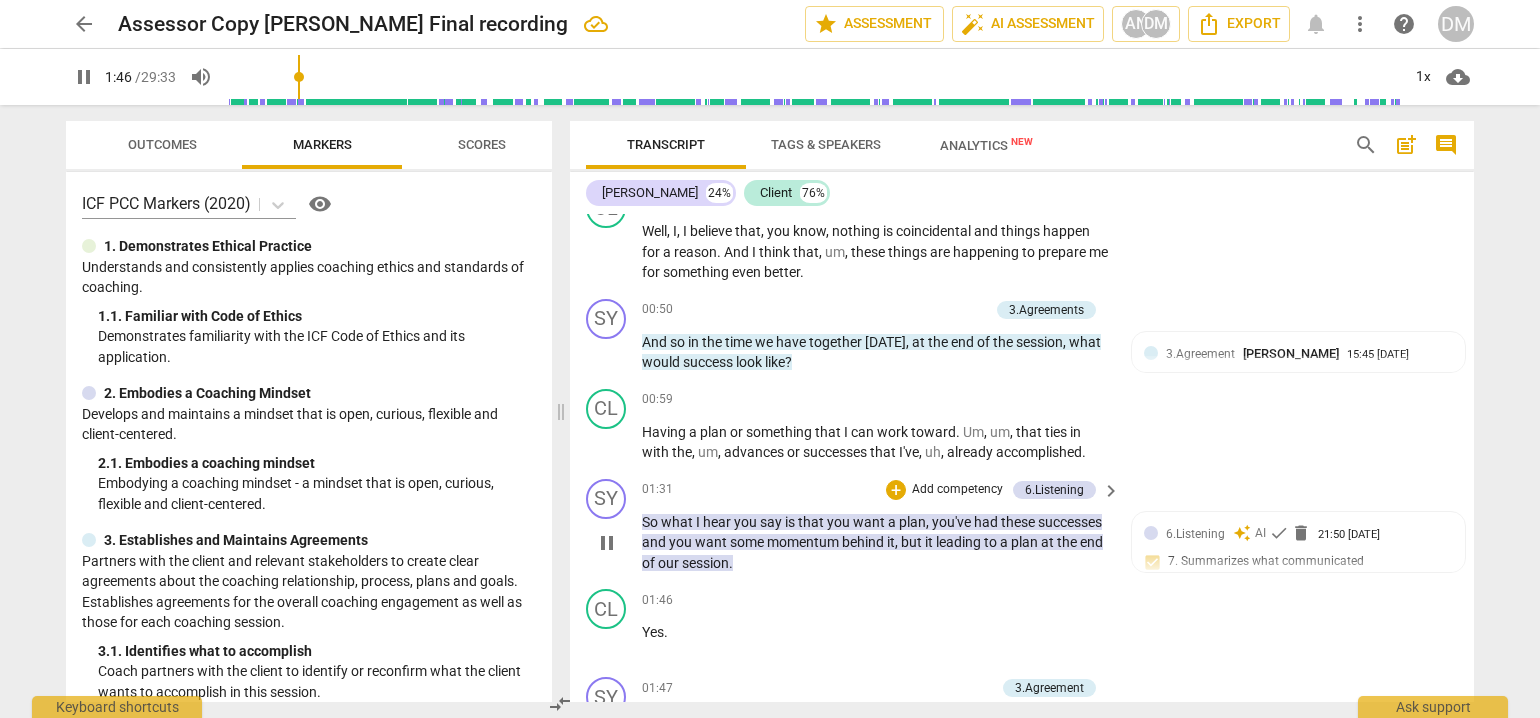 click on "Add competency" at bounding box center [957, 490] 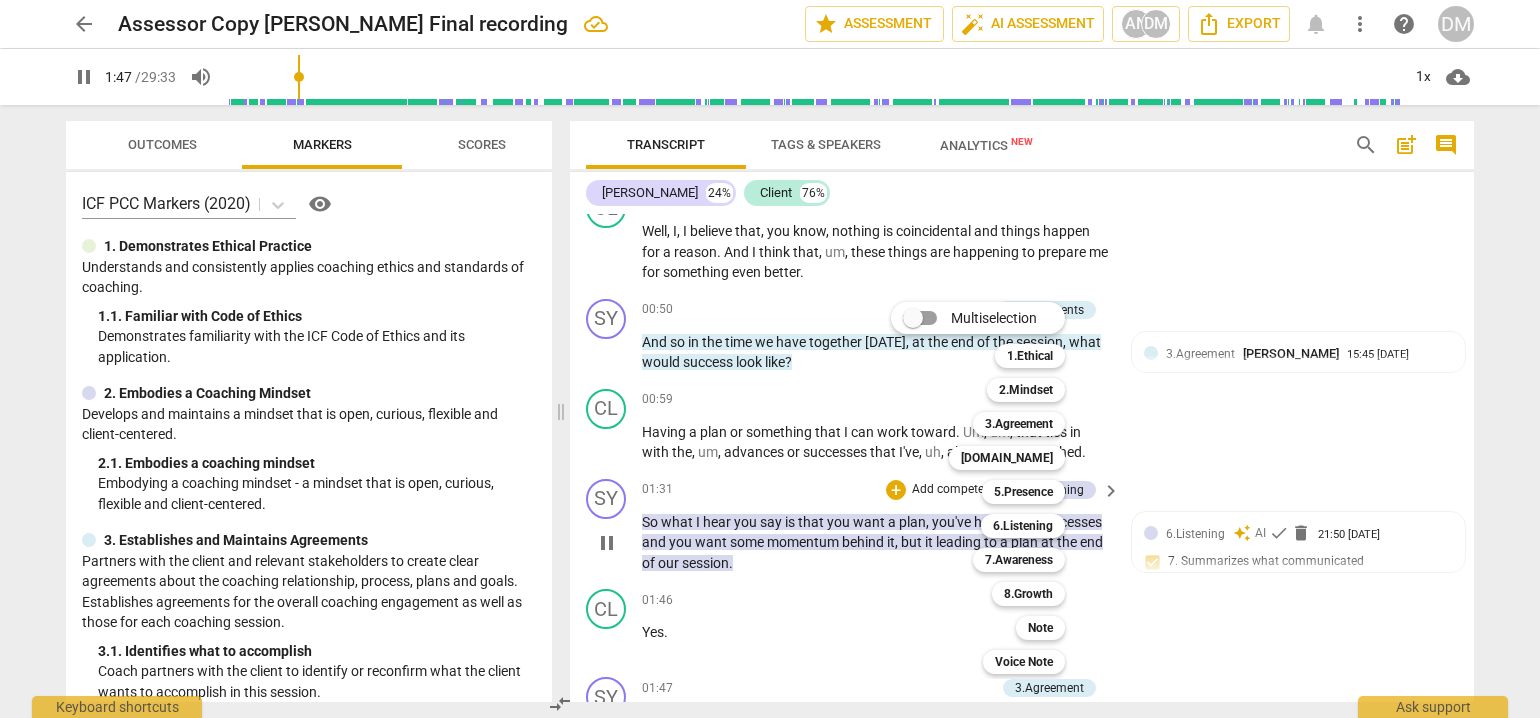scroll, scrollTop: 795, scrollLeft: 0, axis: vertical 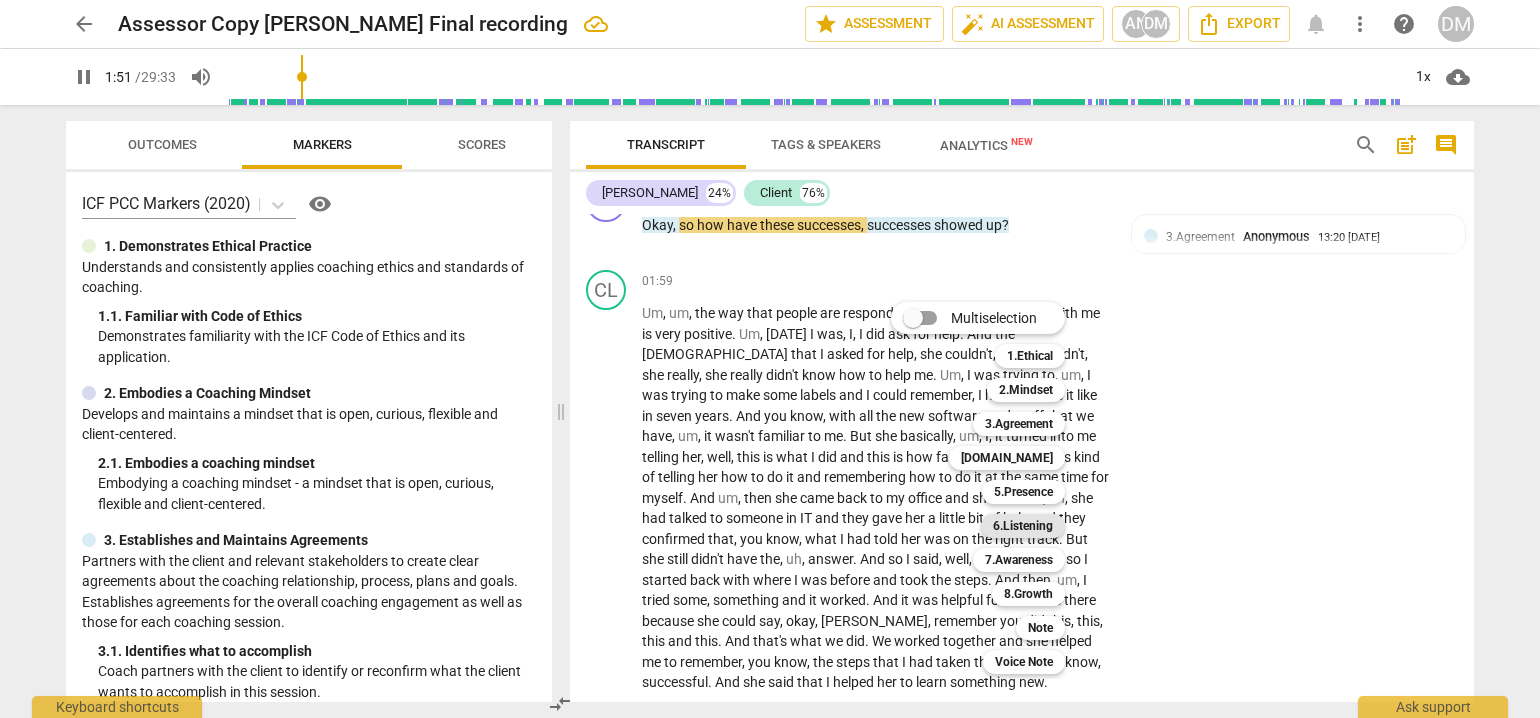 click on "6.Listening" at bounding box center [1023, 526] 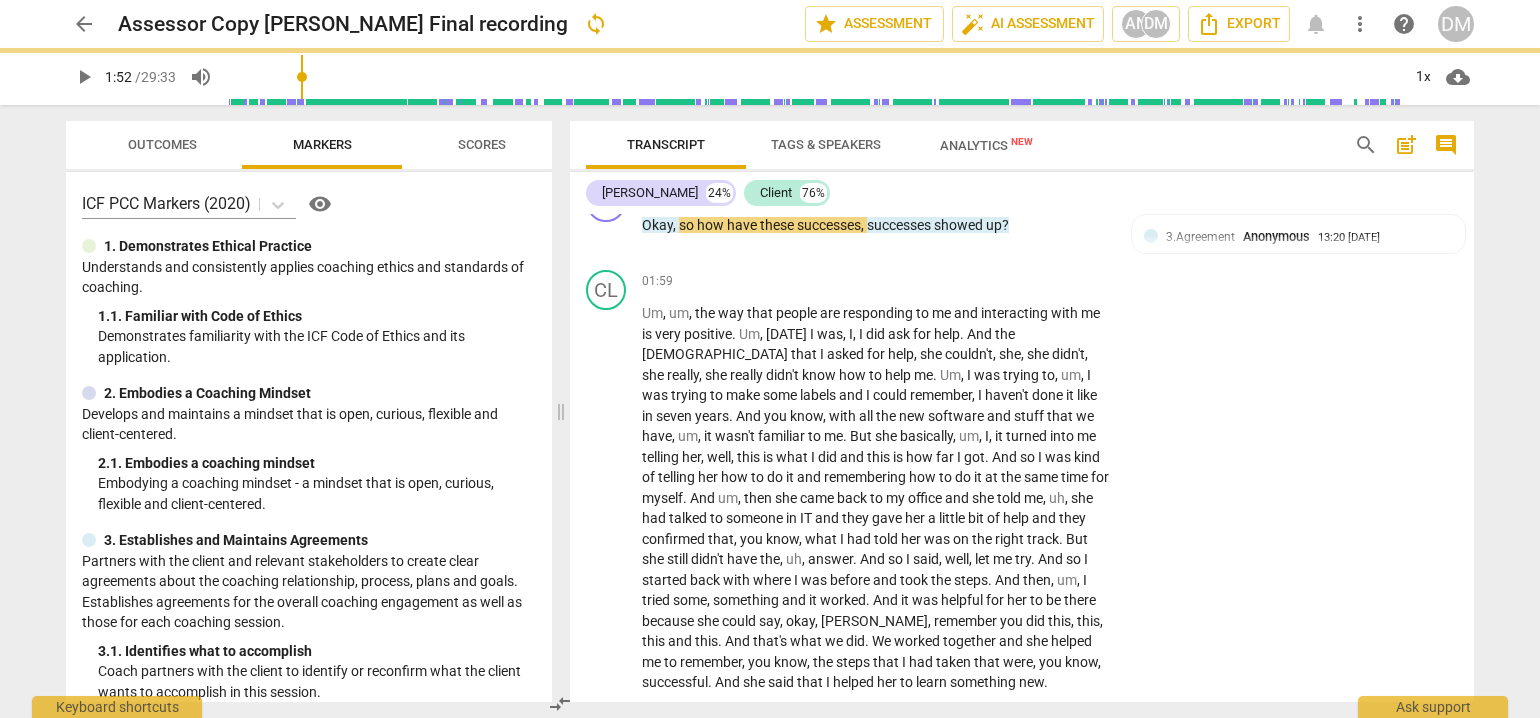 type on "112" 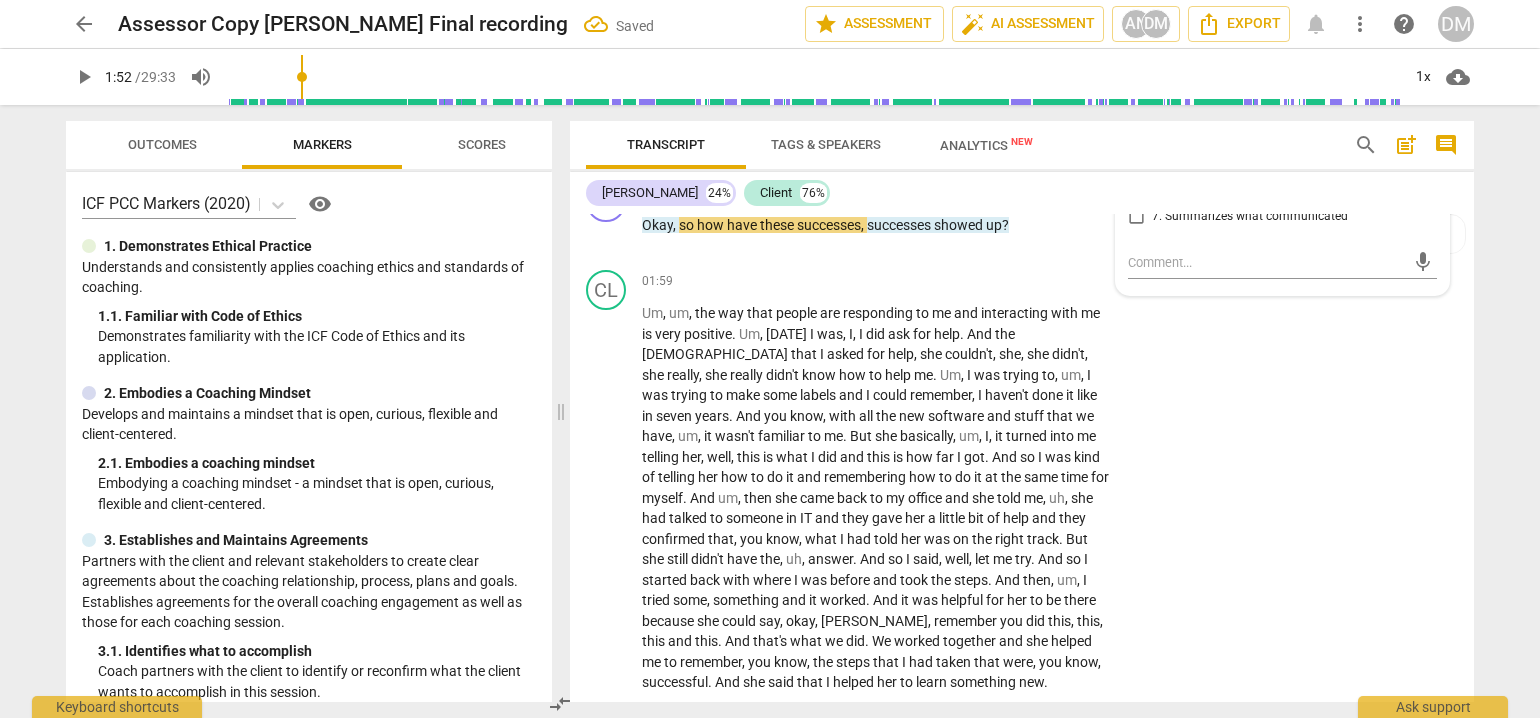 scroll, scrollTop: 373, scrollLeft: 0, axis: vertical 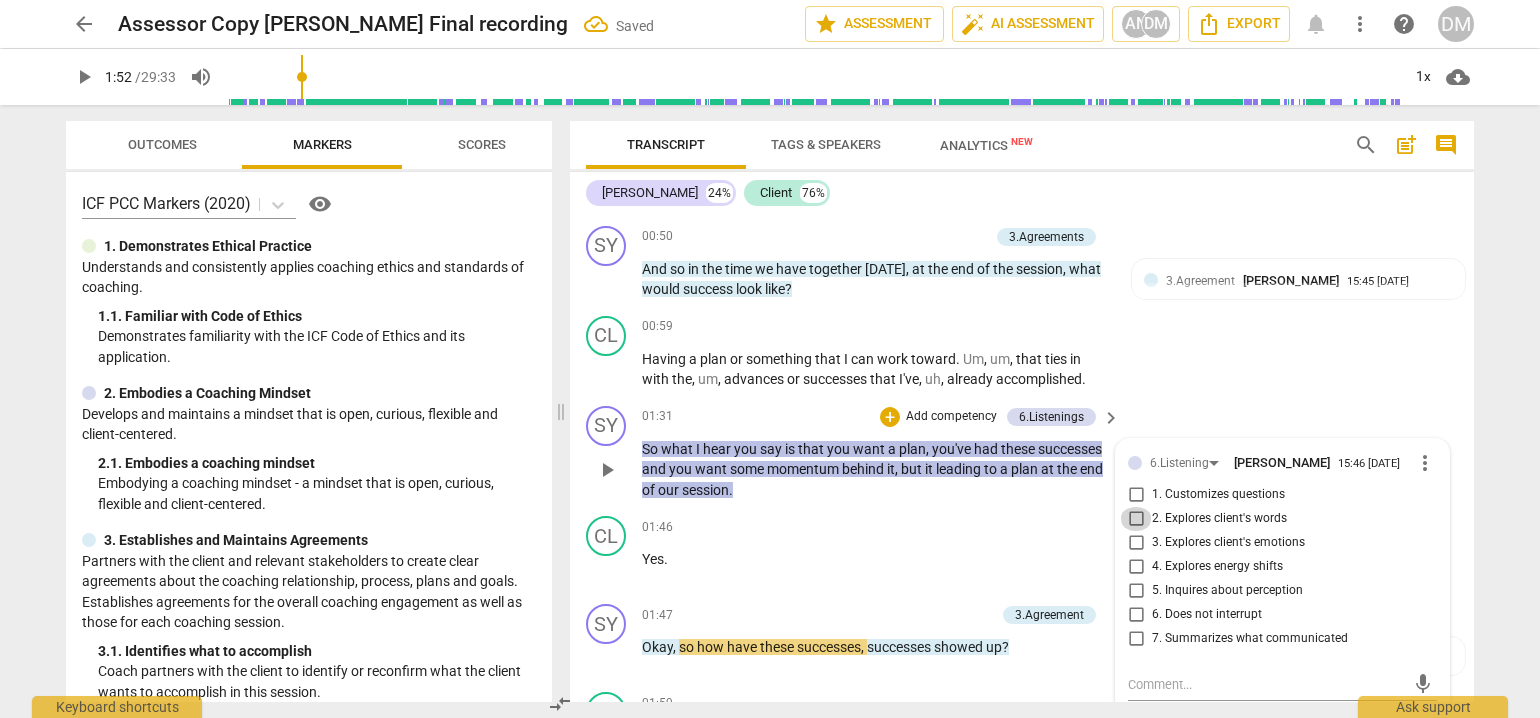 click on "2. Explores client's words" at bounding box center (1136, 519) 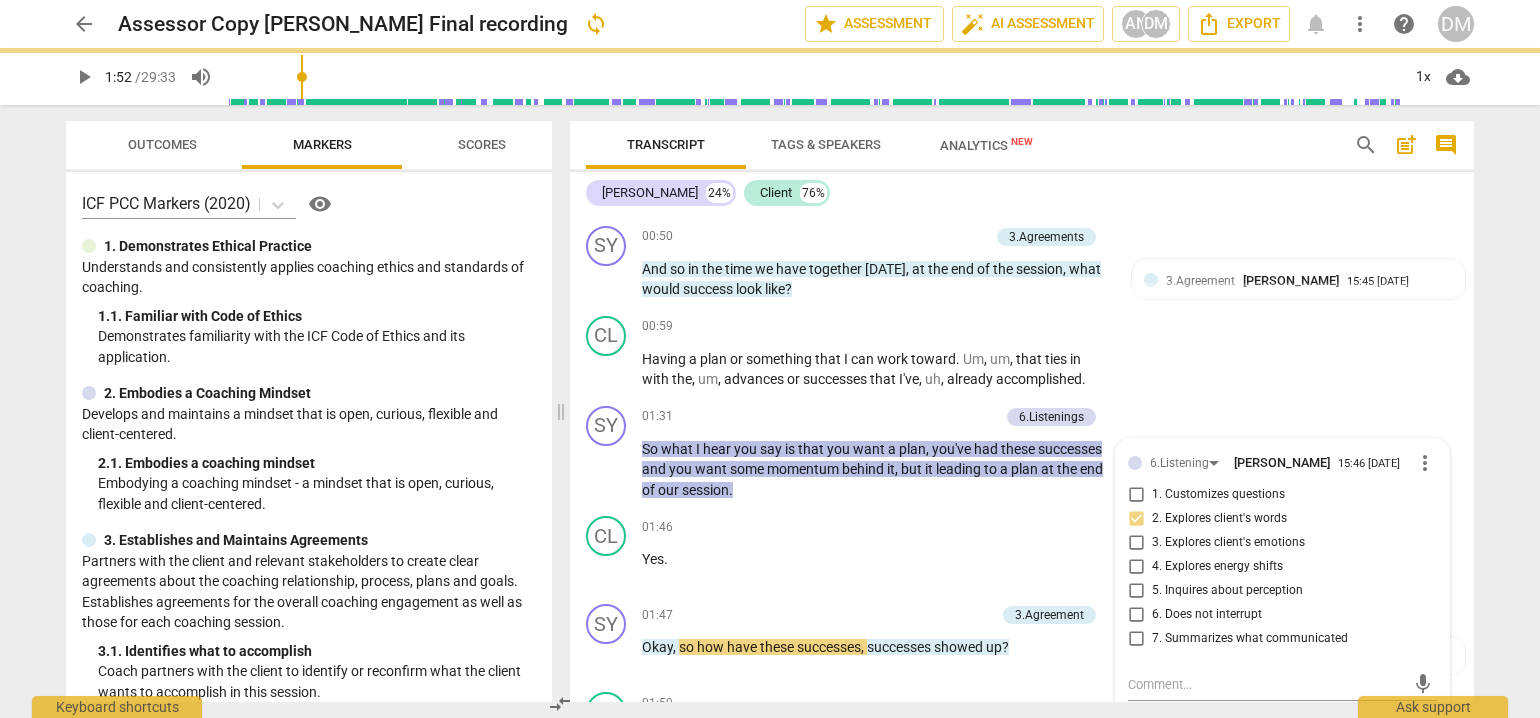 click on "arrow_back Assessor Copy Sybil Ramsey Final recording sync edit star    Assessment   auto_fix_high    AI Assessment AN DM    Export notifications more_vert help DM play_arrow 1:52   /  29:33 volume_up 1x cloud_download Outcomes Markers Scores ICF PCC Markers (2020) visibility 1. Demonstrates Ethical Practice Understands and consistently applies coaching ethics and standards of coaching. 1. 1. Familiar with Code of Ethics Demonstrates familiarity with the ICF Code of Ethics and its application. 2. Embodies a Coaching Mindset Develops and maintains a mindset that is open, curious, flexible and client-centered. 2. 1. Embodies a coaching mindset Embodying a coaching mindset - a mindset that is open, curious, flexible and client-centered. 3. Establishes and Maintains Agreements 3. 1. Identifies what to accomplish Coach partners with the client to identify or reconfirm what the client wants to accomplish in this session. 3. 2. Reconfirms measures of success 3. 3. Explores what is important 3. 4. 4. 4. 4. 5." at bounding box center [770, 359] 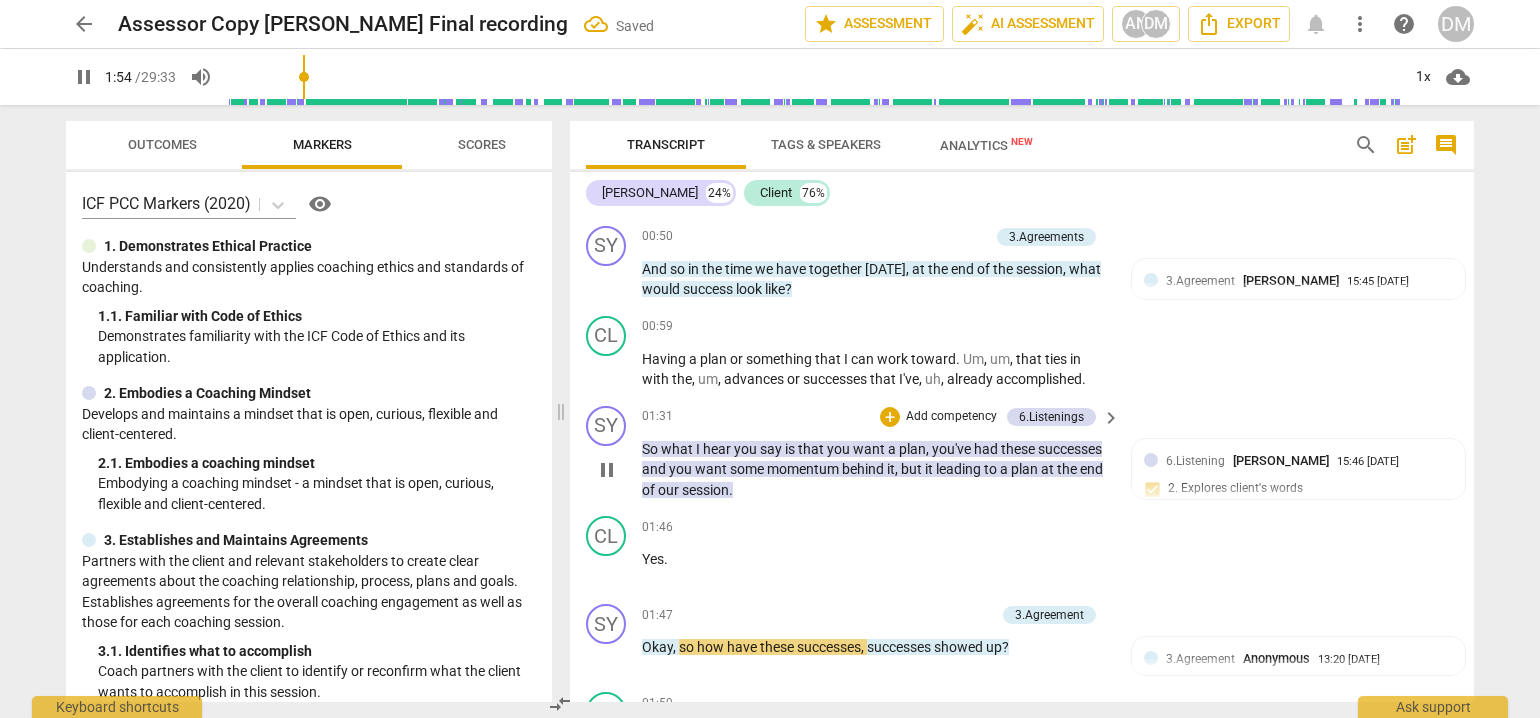 click on "Add competency" at bounding box center [951, 417] 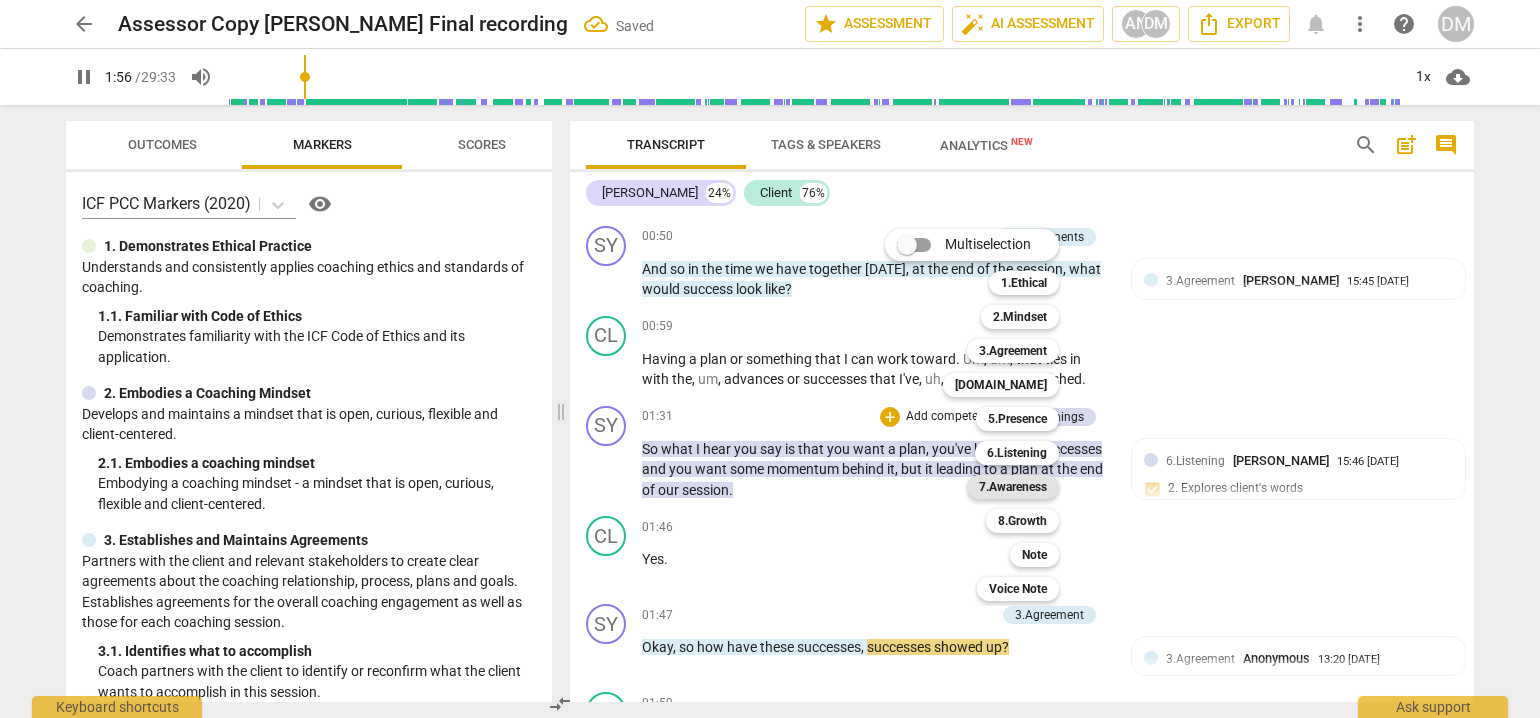 click on "7.Awareness" at bounding box center (1013, 487) 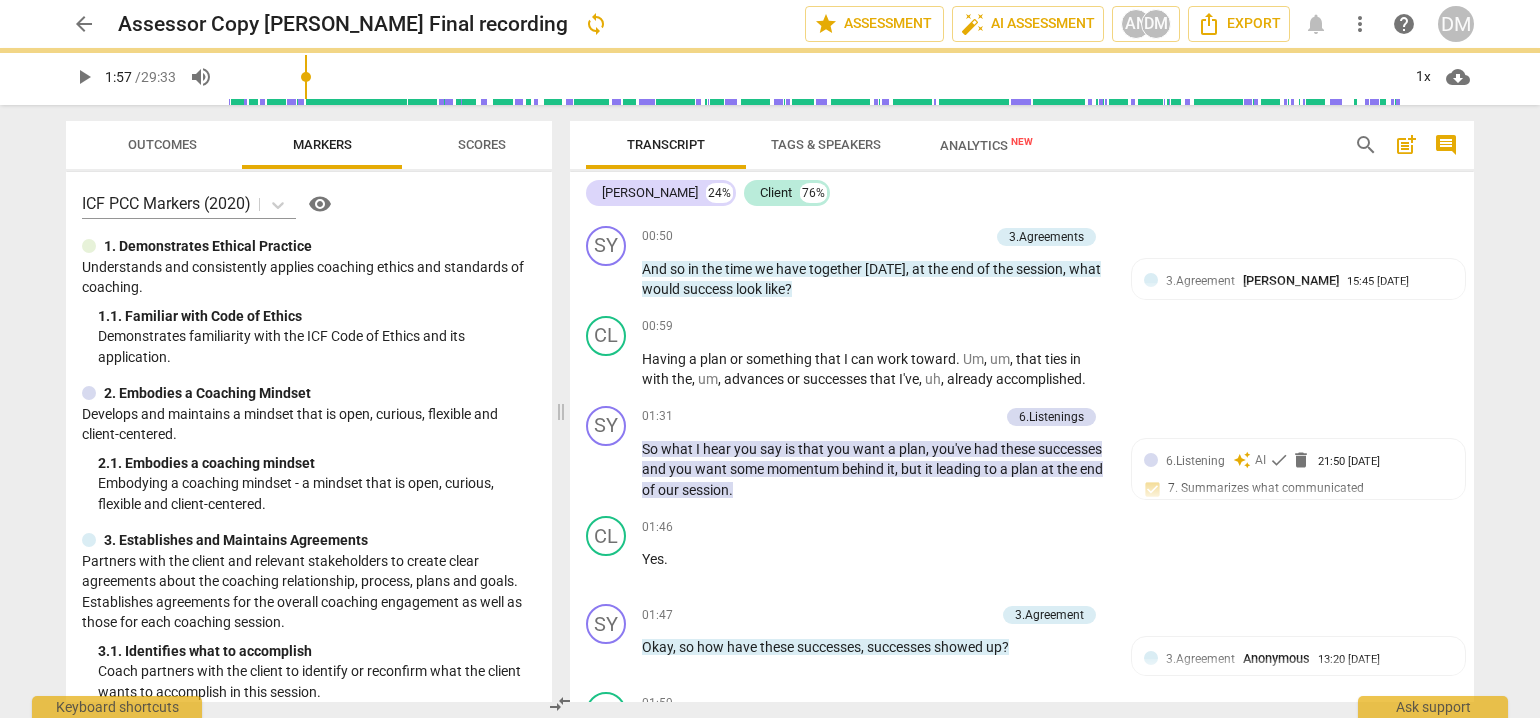 type on "117" 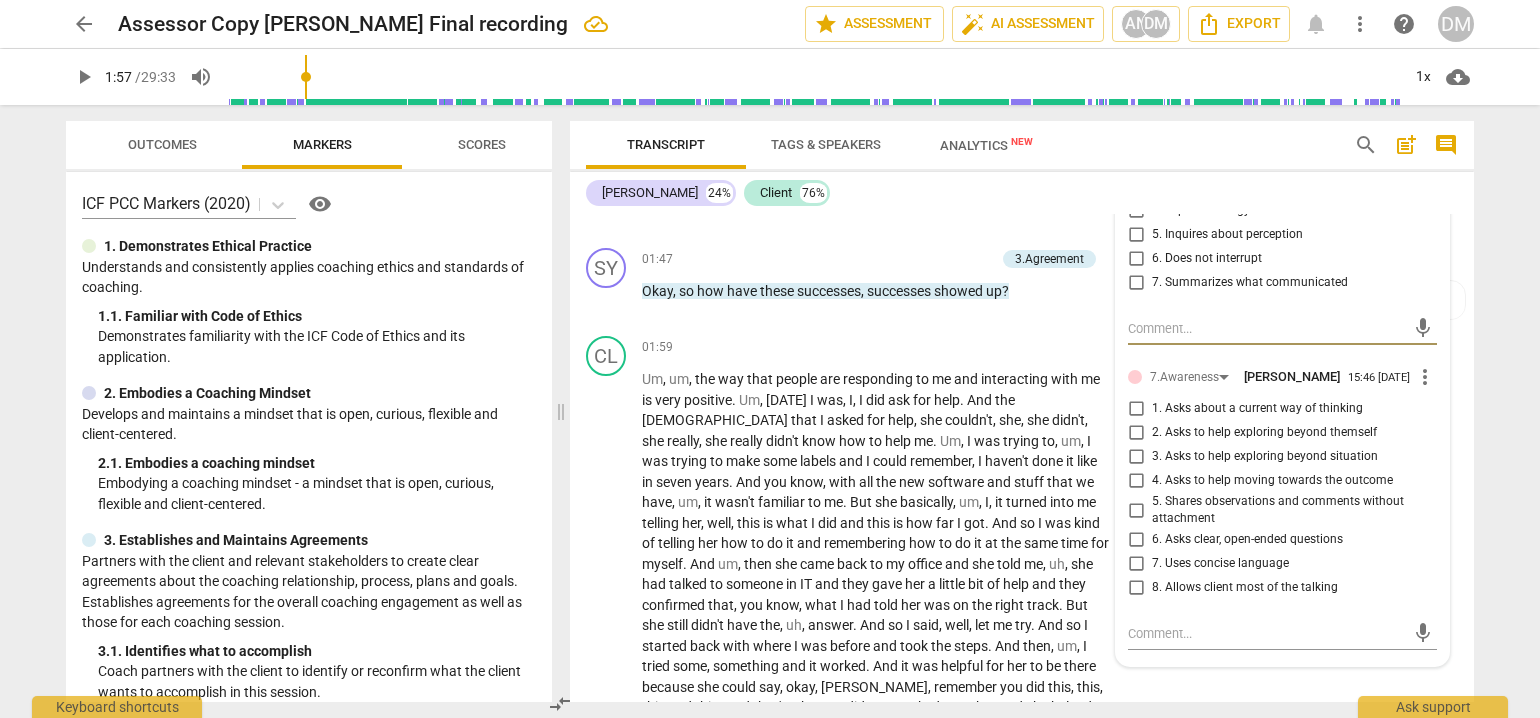 scroll, scrollTop: 773, scrollLeft: 0, axis: vertical 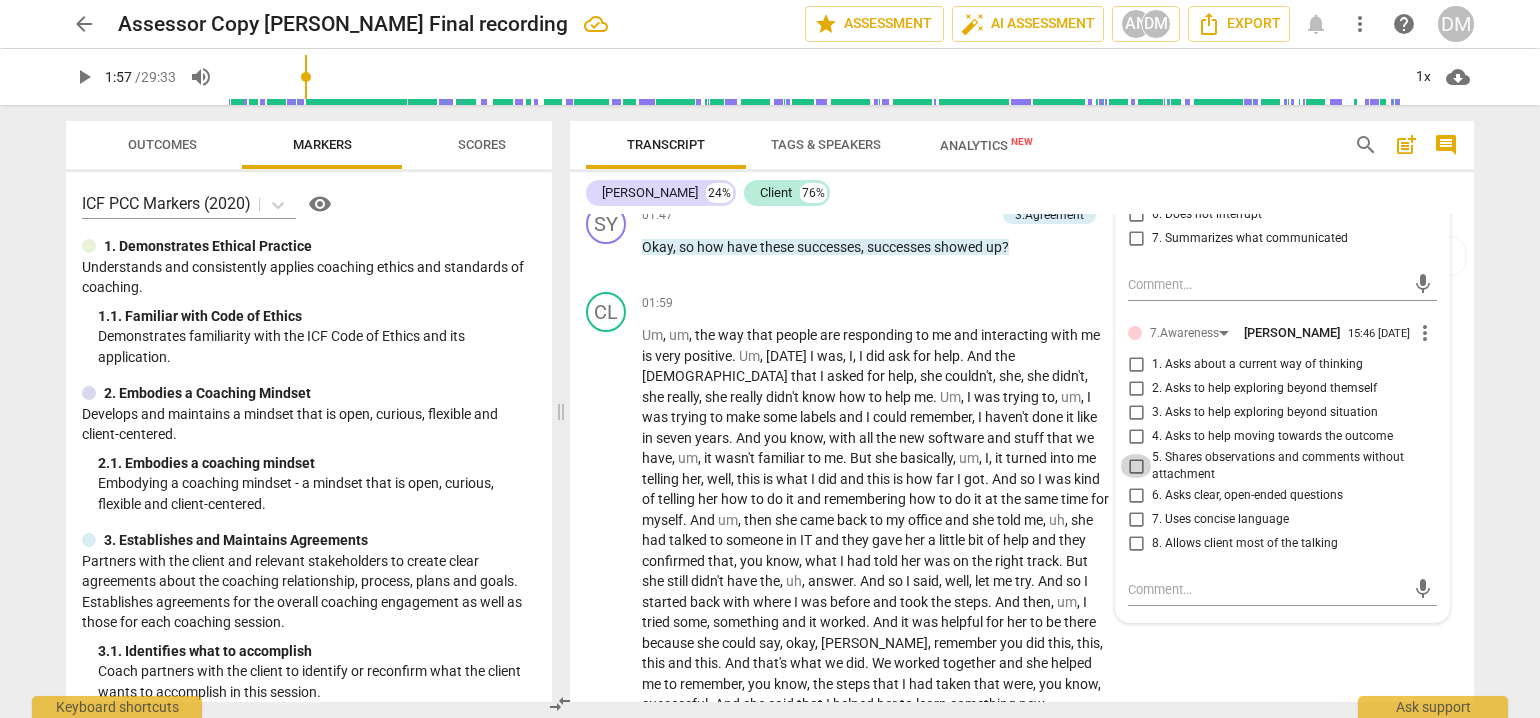 click on "5. Shares observations and comments without attachment" at bounding box center (1136, 466) 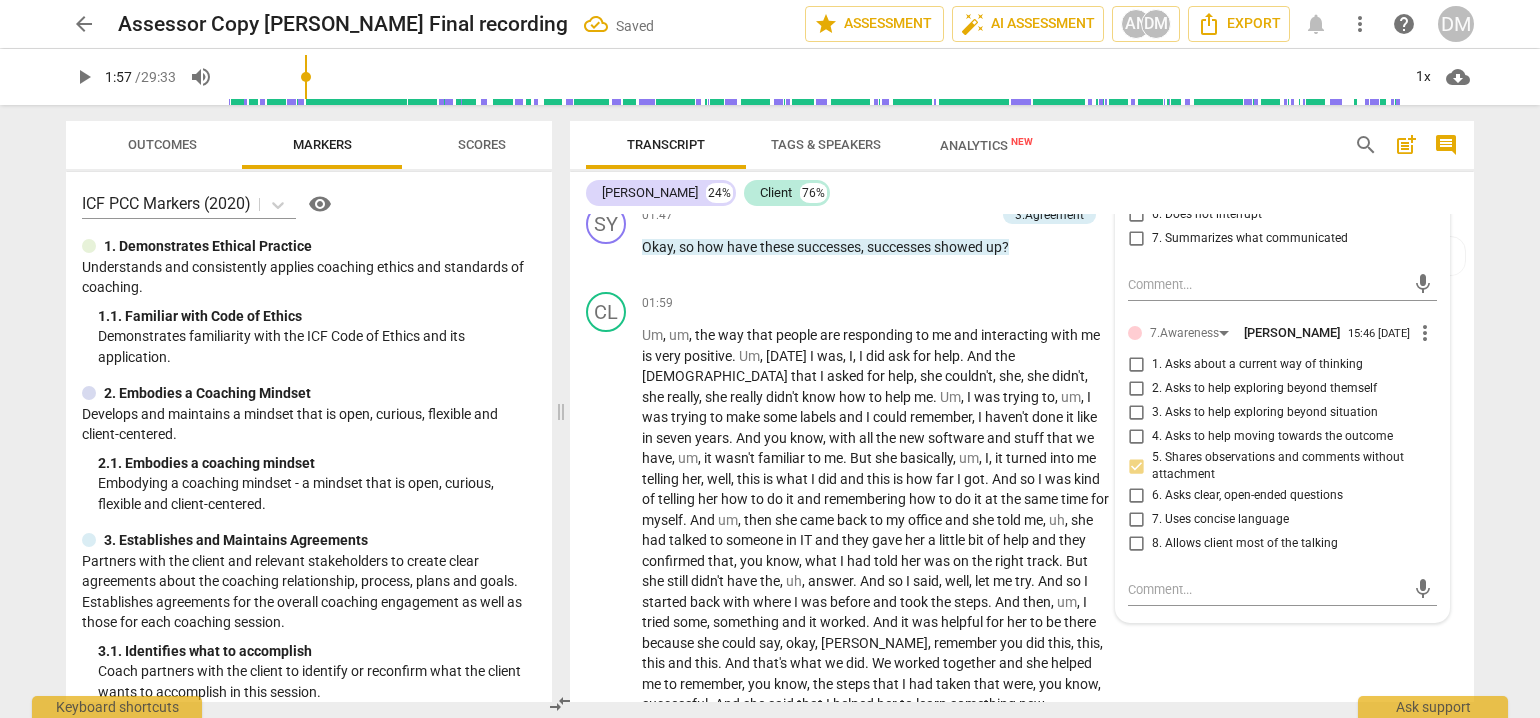 click on "arrow_back Assessor Copy Sybil Ramsey Final recording Saved edit star    Assessment   auto_fix_high    AI Assessment AN DM    Export notifications more_vert help DM play_arrow 1:57   /  29:33 volume_up 1x cloud_download Outcomes Markers Scores ICF PCC Markers (2020) visibility 1. Demonstrates Ethical Practice Understands and consistently applies coaching ethics and standards of coaching. 1. 1. Familiar with Code of Ethics Demonstrates familiarity with the ICF Code of Ethics and its application. 2. Embodies a Coaching Mindset Develops and maintains a mindset that is open, curious, flexible and client-centered. 2. 1. Embodies a coaching mindset Embodying a coaching mindset - a mindset that is open, curious, flexible and client-centered. 3. Establishes and Maintains Agreements 3. 1. Identifies what to accomplish Coach partners with the client to identify or reconfirm what the client wants to accomplish in this session. 3. 2. Reconfirms measures of success 3. 3. Explores what is important 3. 4. 4. 4. 4." at bounding box center [770, 359] 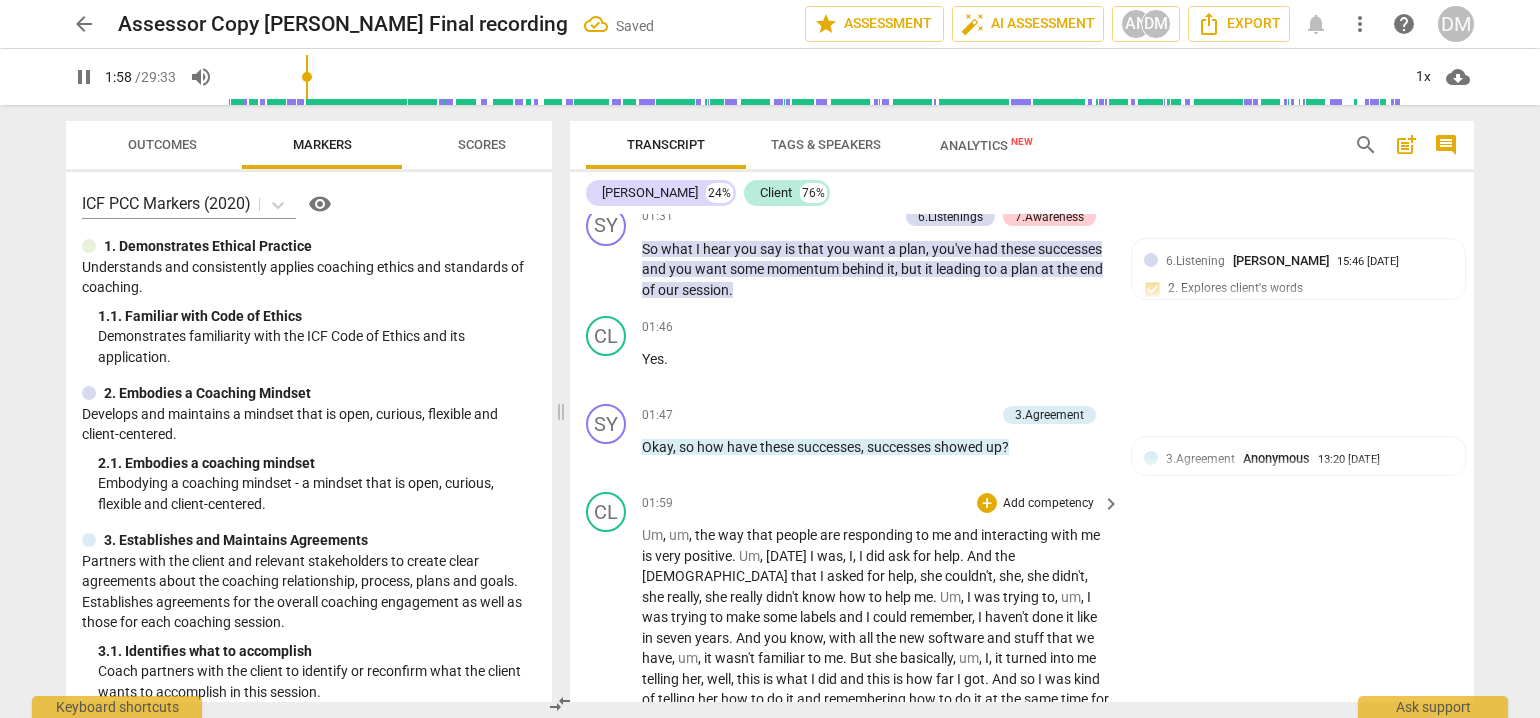 scroll, scrollTop: 473, scrollLeft: 0, axis: vertical 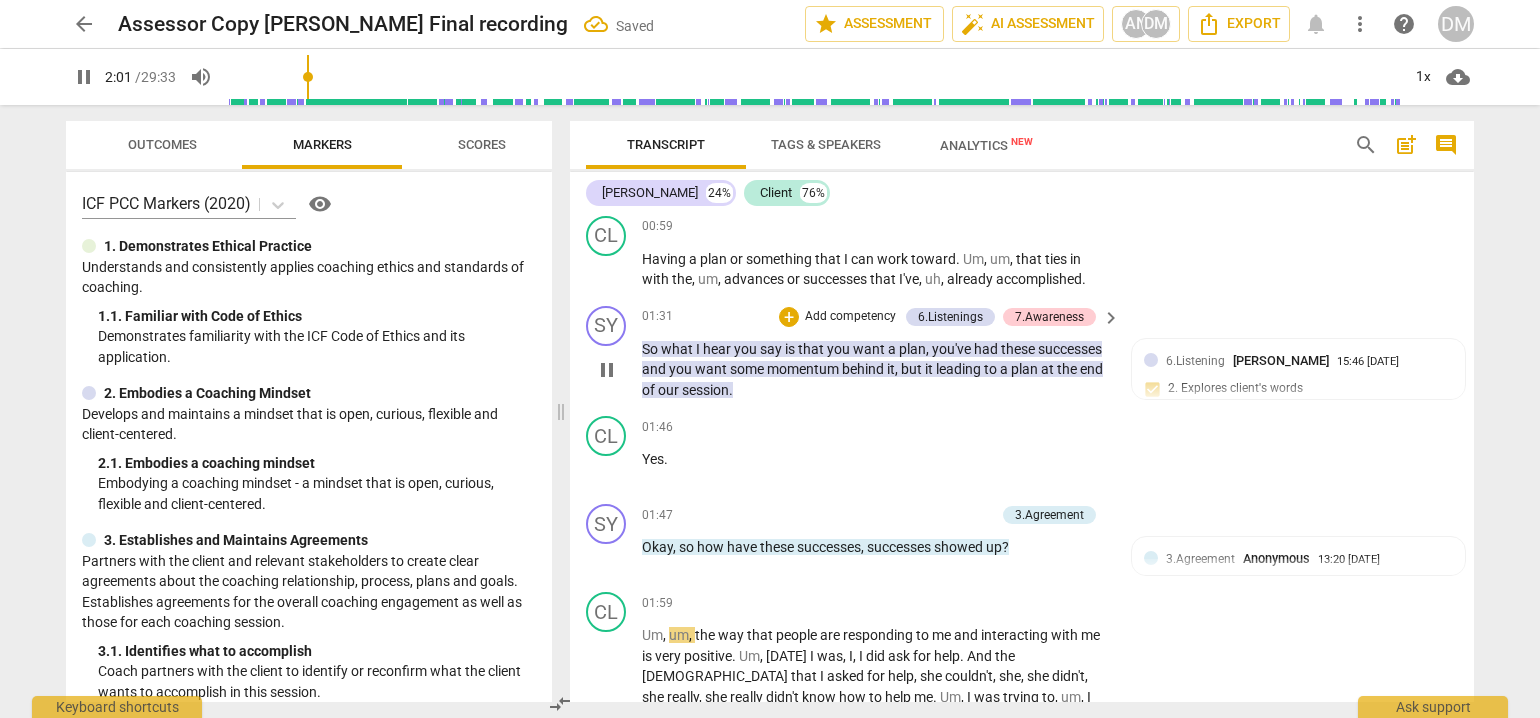 click on "Add competency" at bounding box center (850, 317) 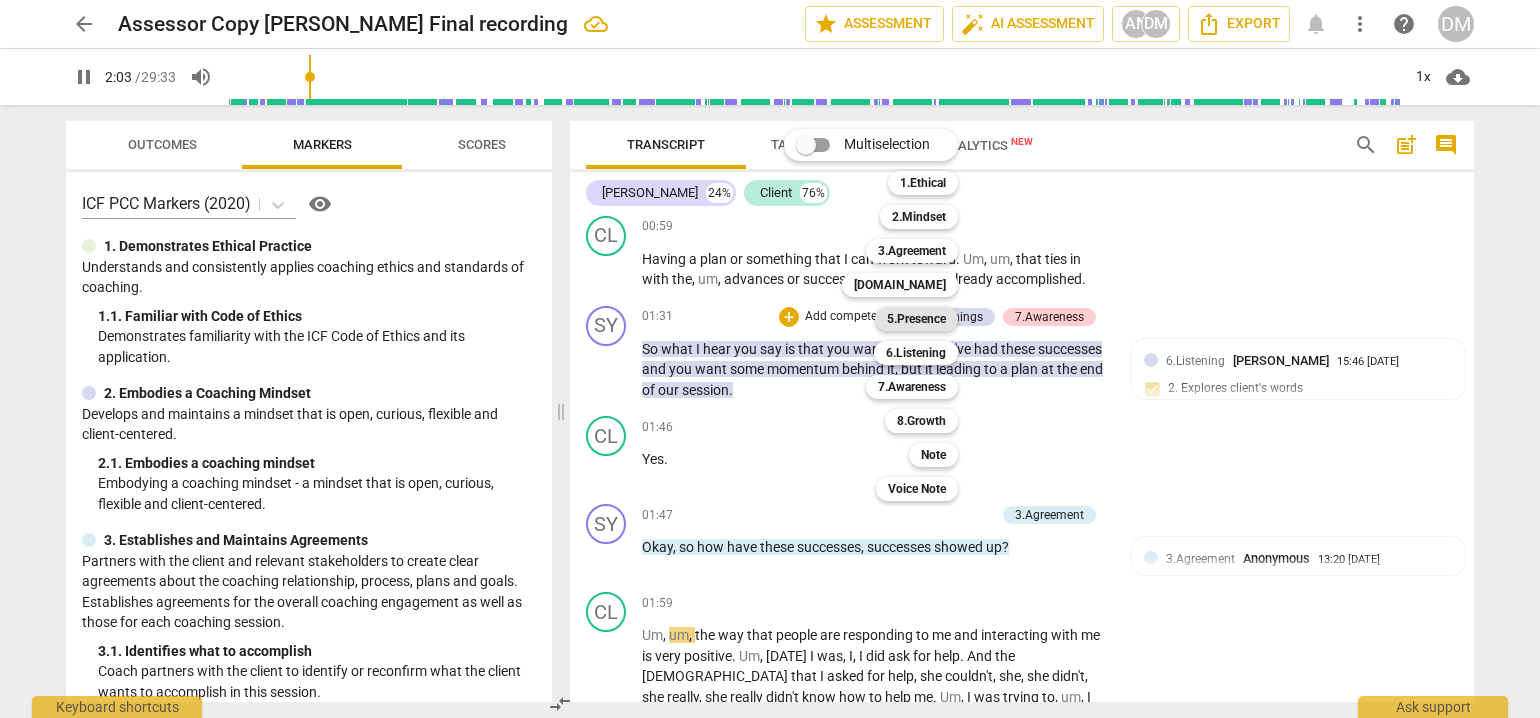 click on "5.Presence" at bounding box center (916, 319) 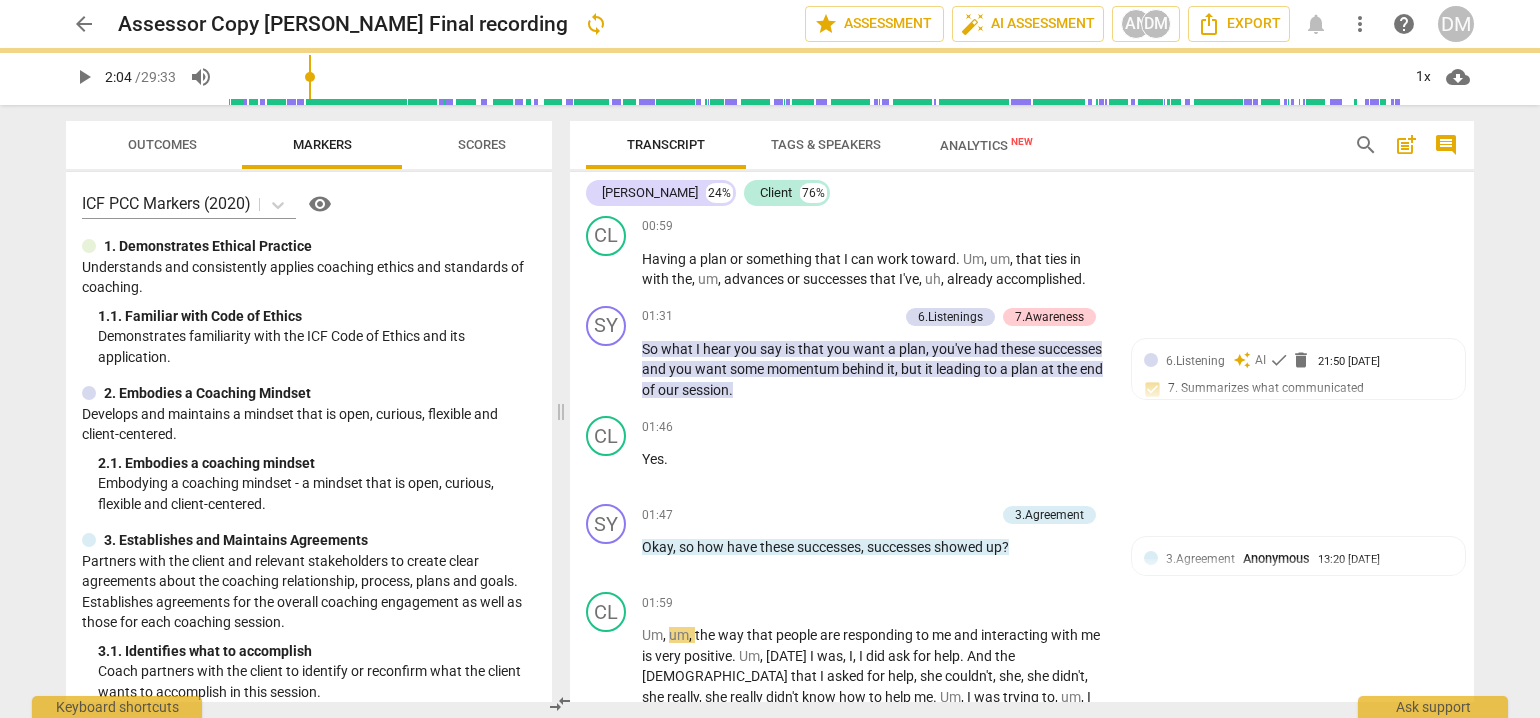 type on "124" 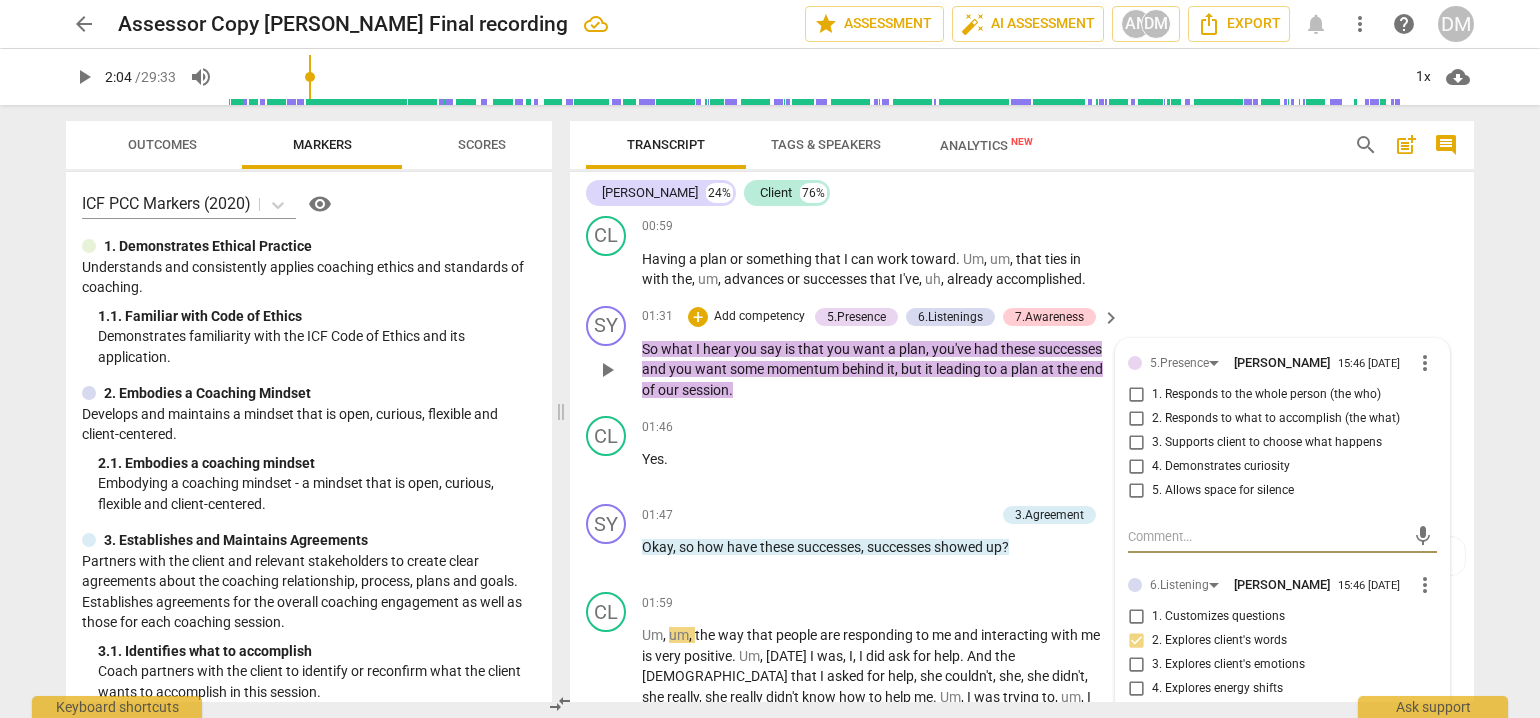 click on "2. Responds to what to accomplish (the what)" at bounding box center (1136, 419) 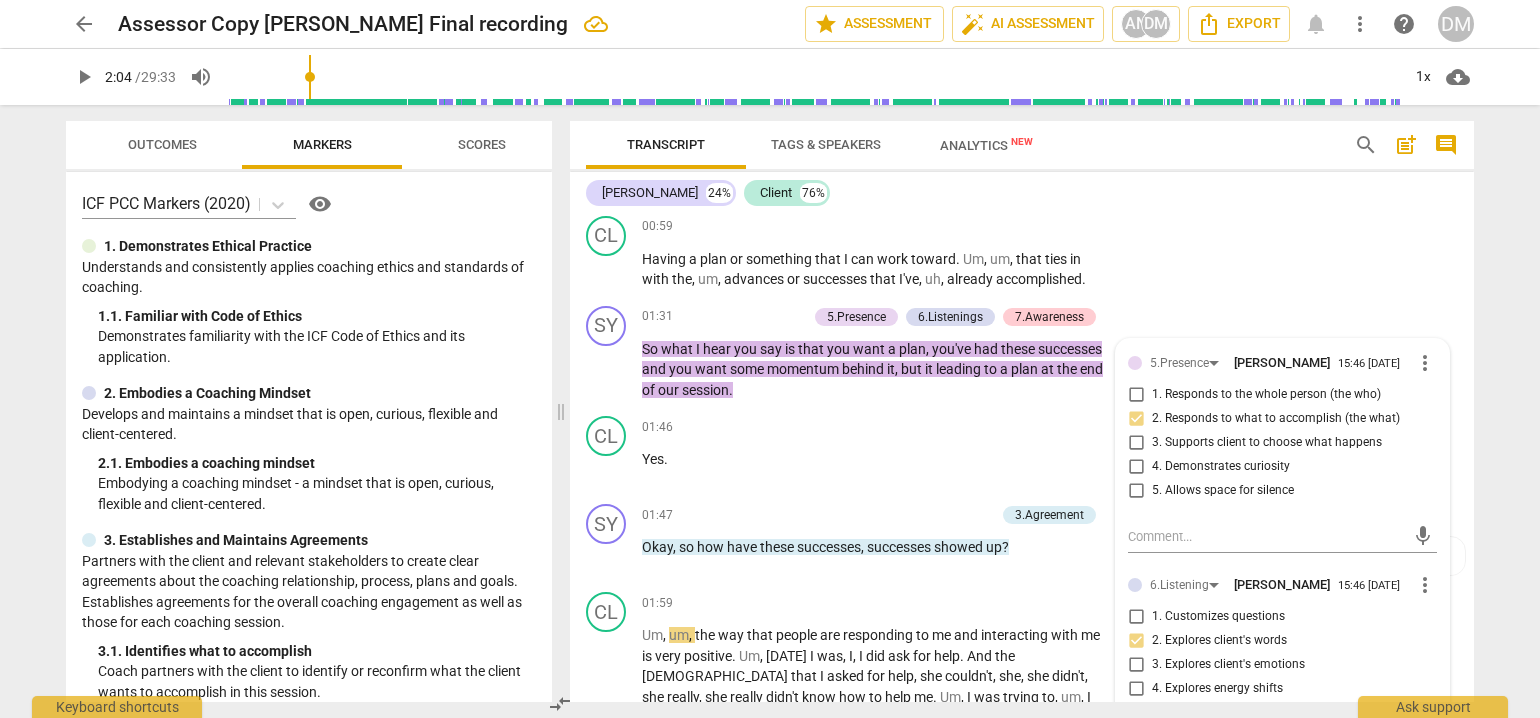 click on "arrow_back Assessor Copy Sybil Ramsey Final recording edit star    Assessment   auto_fix_high    AI Assessment AN DM    Export notifications more_vert help DM play_arrow 2:04   /  29:33 volume_up 1x cloud_download Outcomes Markers Scores ICF PCC Markers (2020) visibility 1. Demonstrates Ethical Practice Understands and consistently applies coaching ethics and standards of coaching. 1. 1. Familiar with Code of Ethics Demonstrates familiarity with the ICF Code of Ethics and its application. 2. Embodies a Coaching Mindset Develops and maintains a mindset that is open, curious, flexible and client-centered. 2. 1. Embodies a coaching mindset Embodying a coaching mindset - a mindset that is open, curious, flexible and client-centered. 3. Establishes and Maintains Agreements 3. 1. Identifies what to accomplish Coach partners with the client to identify or reconfirm what the client wants to accomplish in this session. 3. 2. Reconfirms measures of success 3. 3. Explores what is important 3. 4. 4. 4. 4. 5. 5." at bounding box center (770, 359) 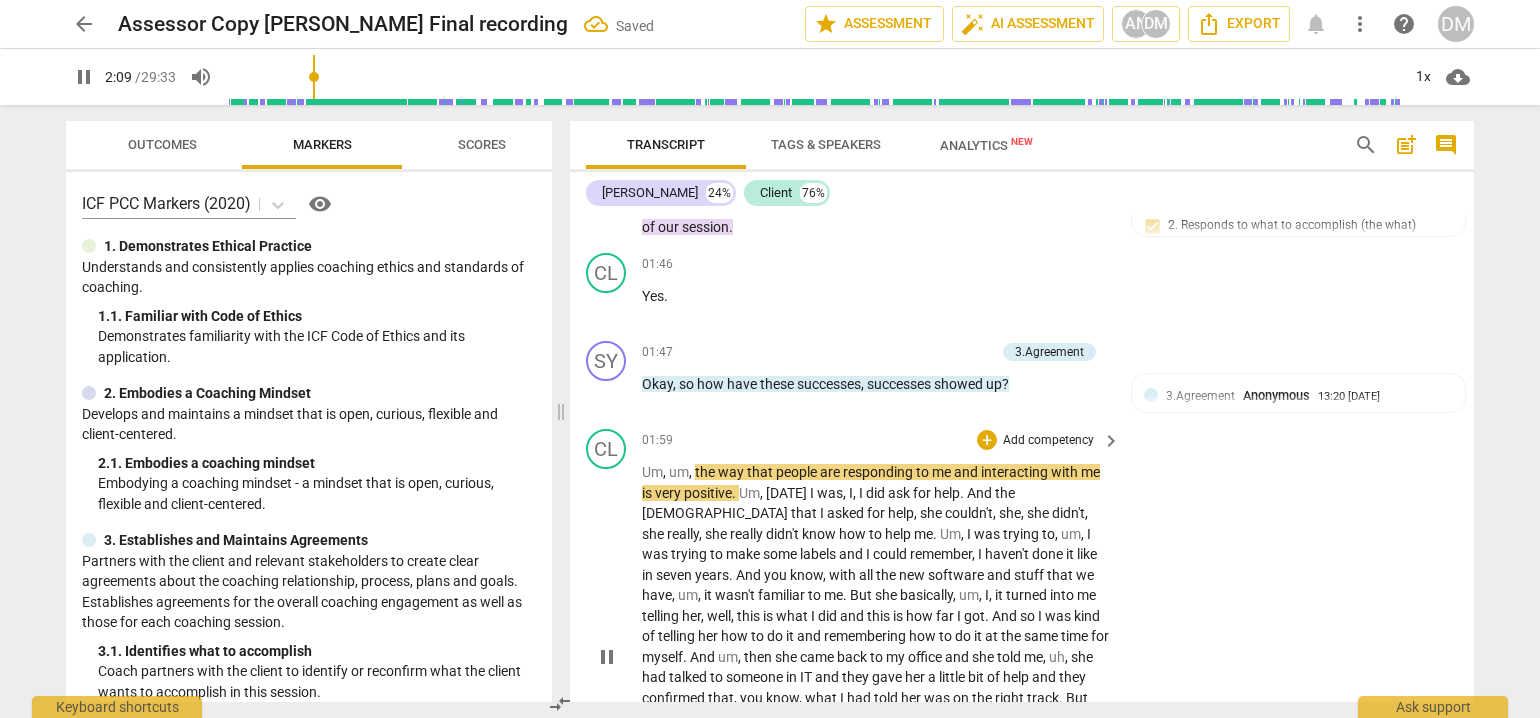scroll, scrollTop: 673, scrollLeft: 0, axis: vertical 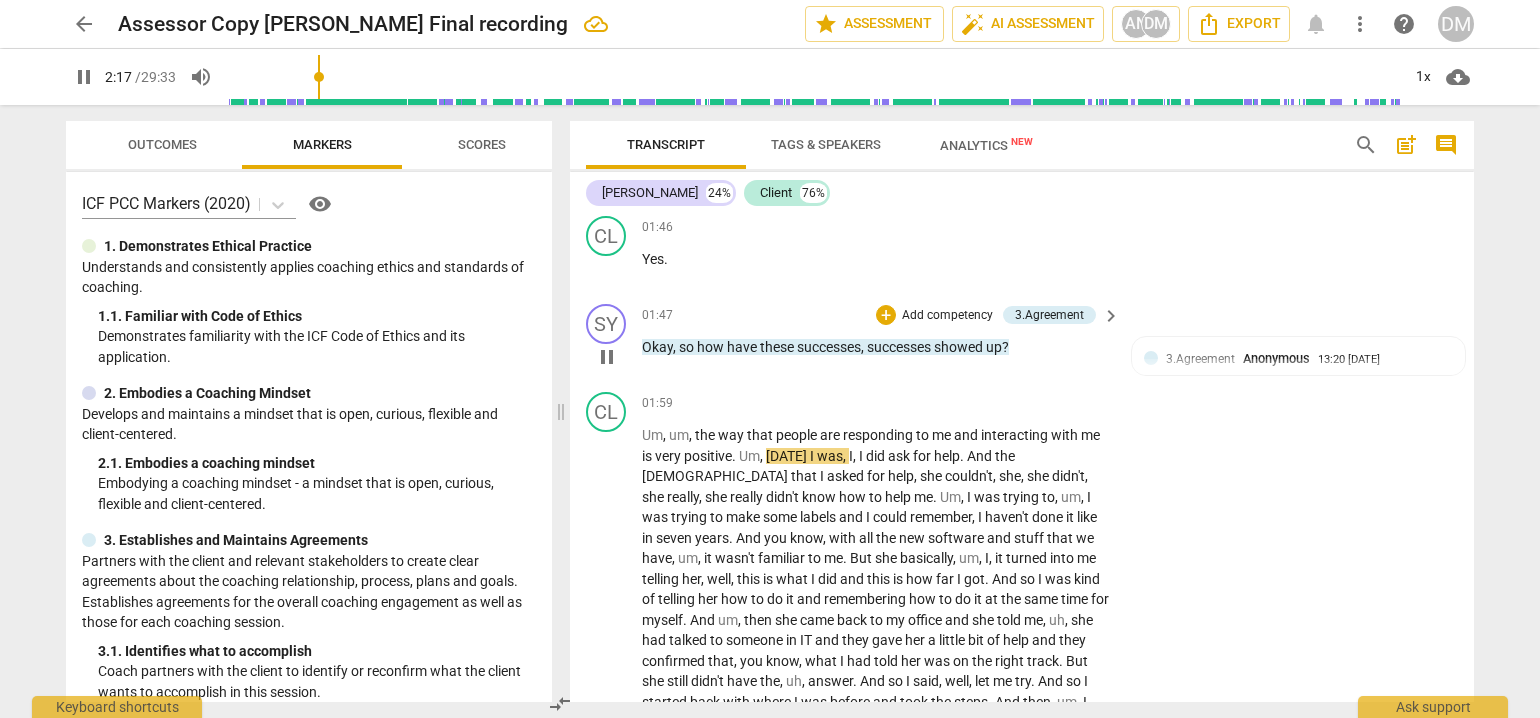click on "Add competency" at bounding box center [947, 316] 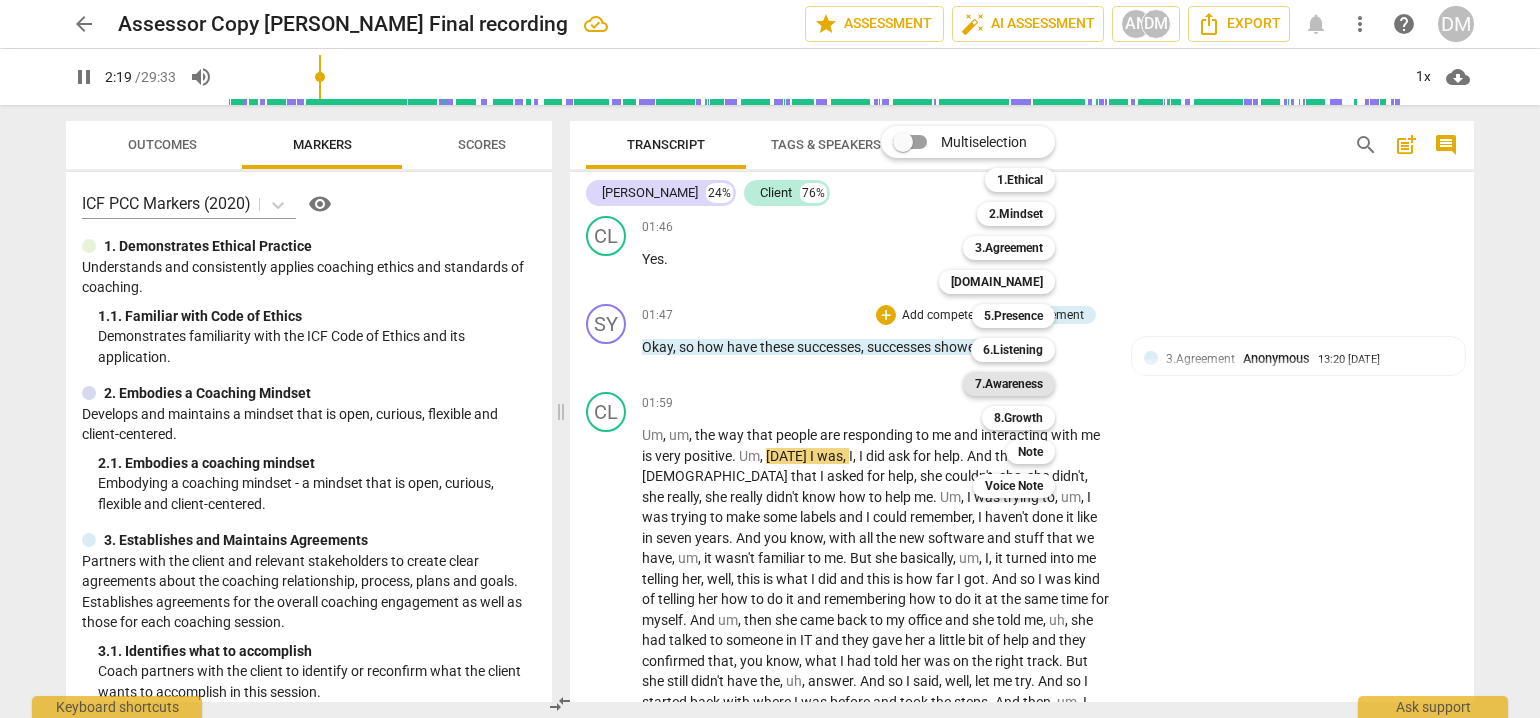 click on "7.Awareness" at bounding box center (1009, 384) 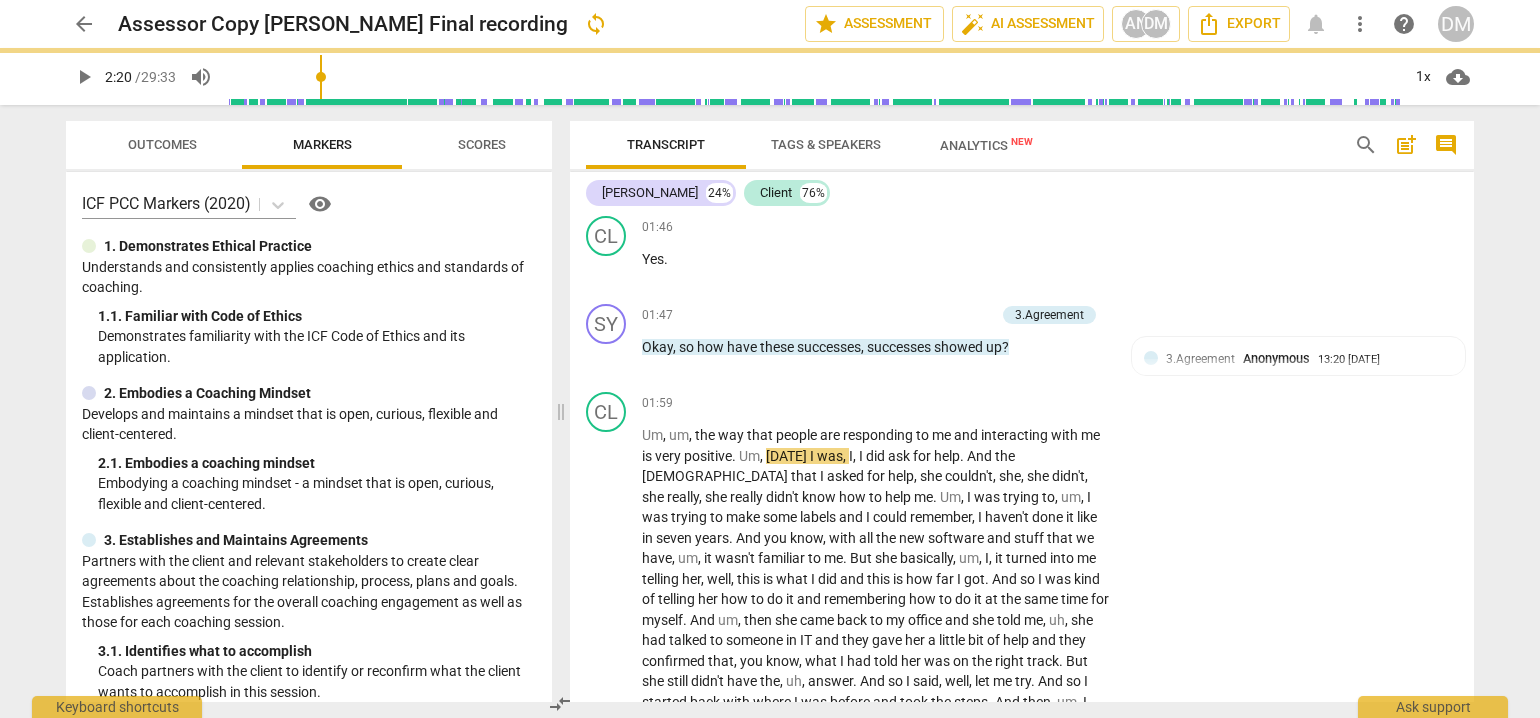 type on "140" 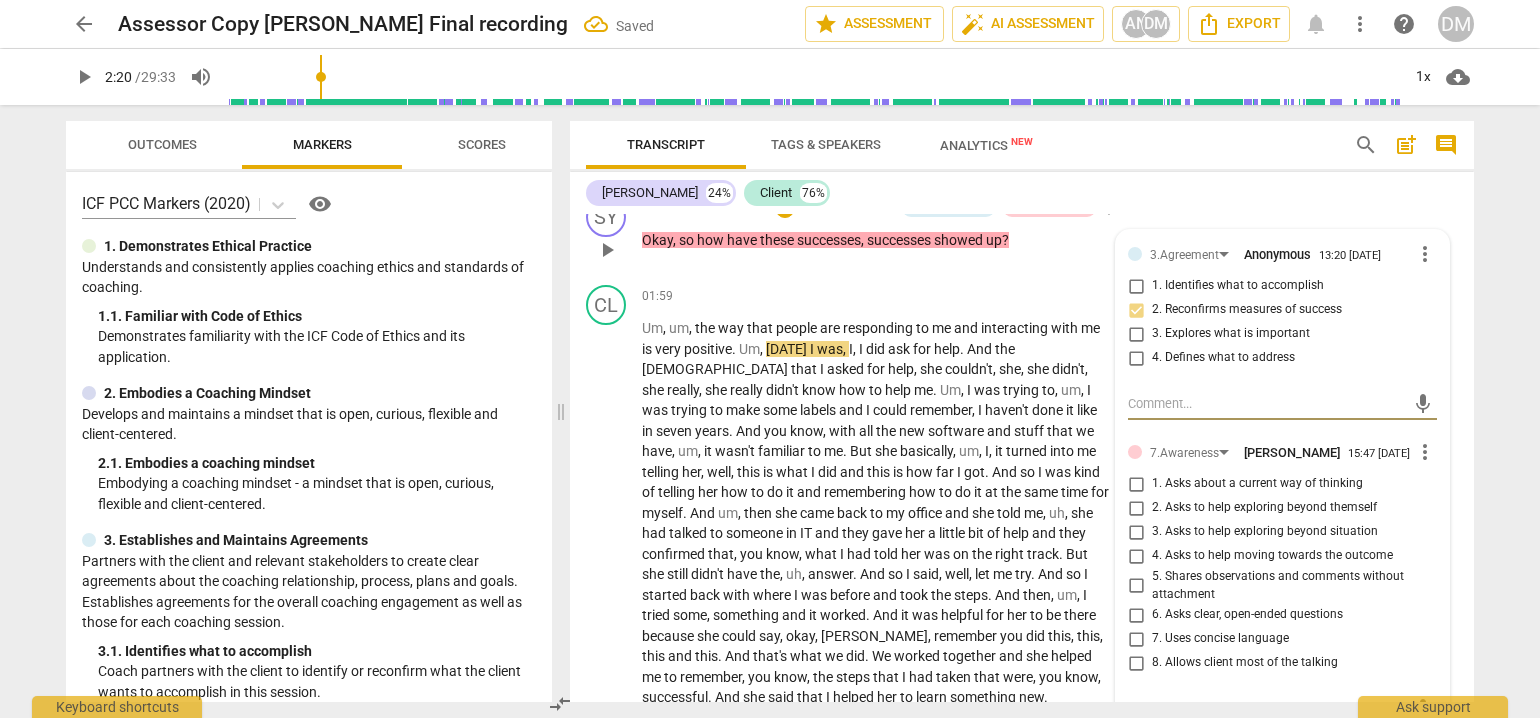 scroll, scrollTop: 873, scrollLeft: 0, axis: vertical 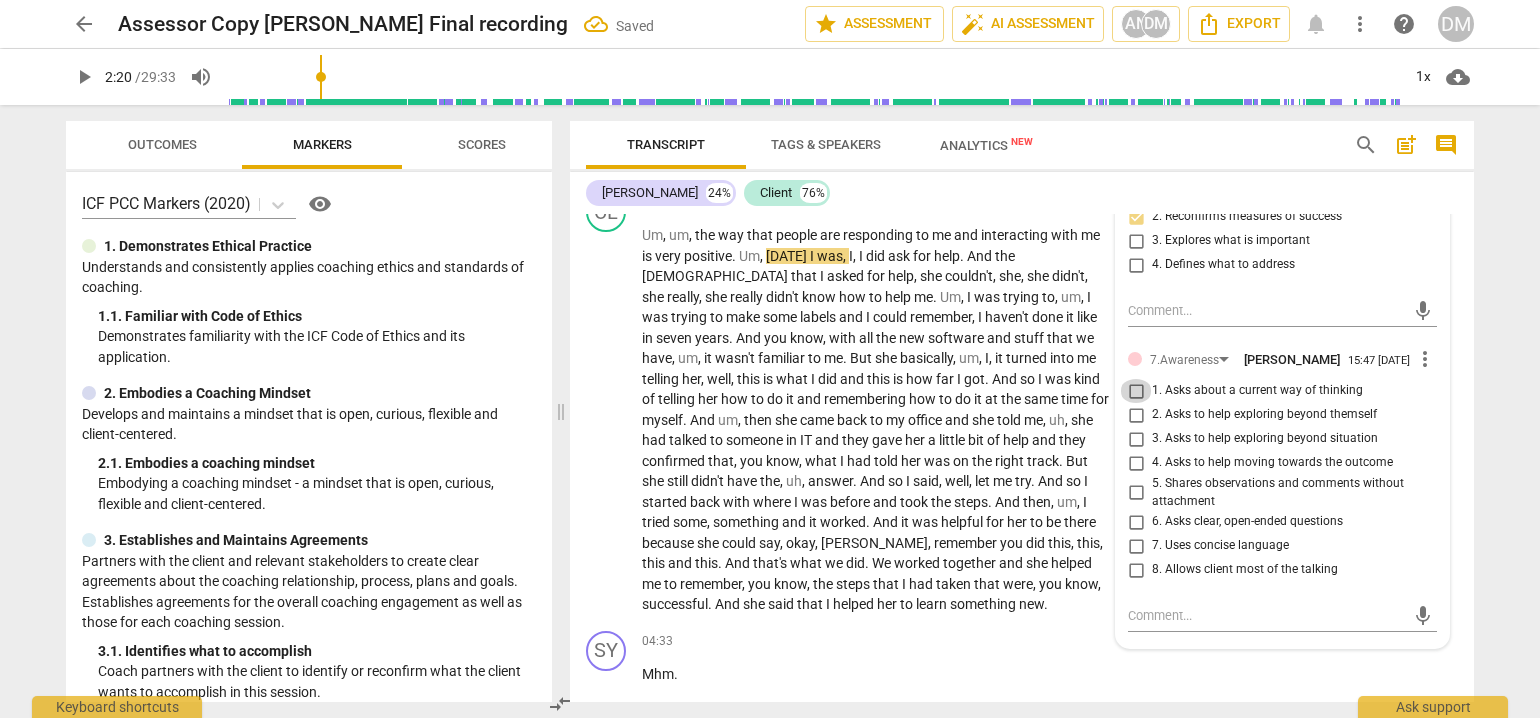click on "1. Asks about a current way of thinking" at bounding box center (1136, 391) 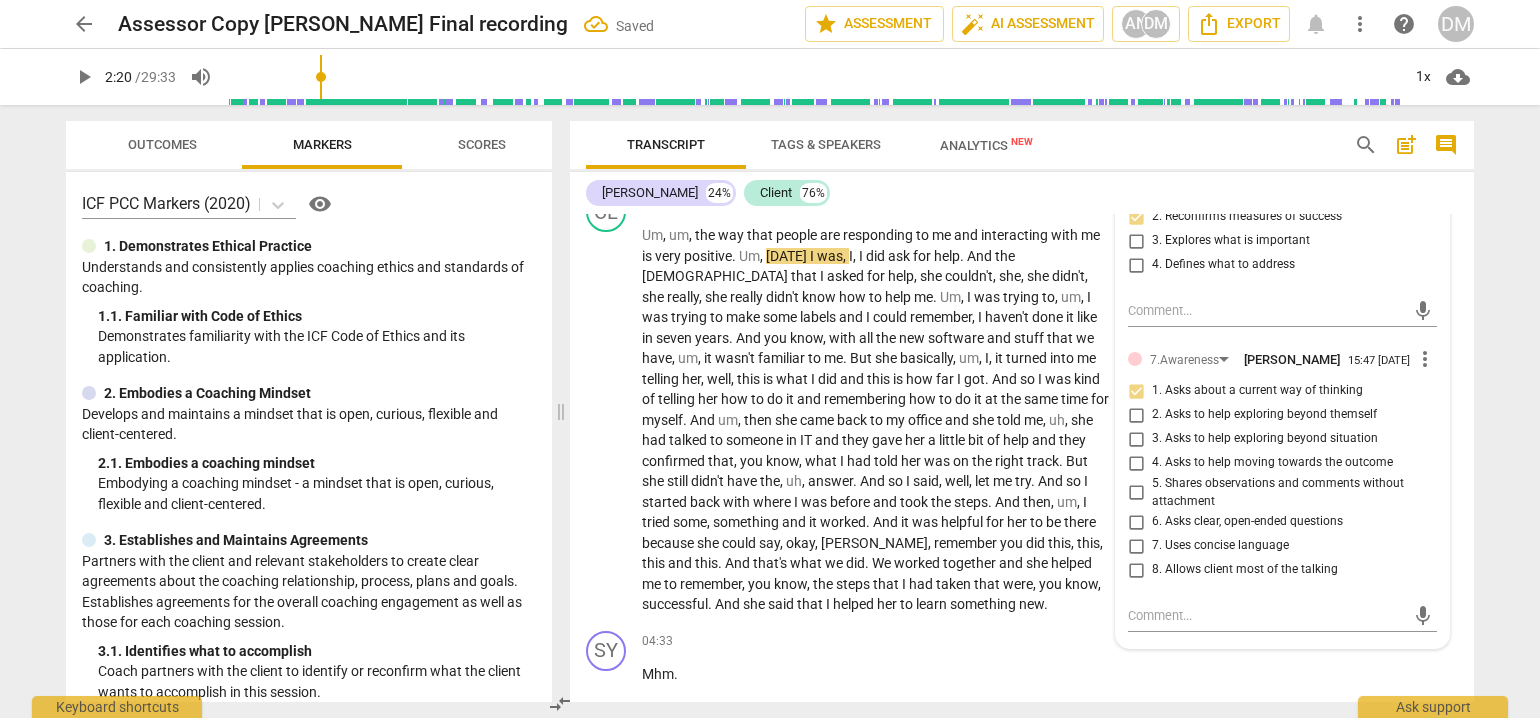 click on "arrow_back Assessor Copy Sybil Ramsey Final recording Saved edit star    Assessment   auto_fix_high    AI Assessment AN DM    Export notifications more_vert help DM play_arrow 2:20   /  29:33 volume_up 1x cloud_download Outcomes Markers Scores ICF PCC Markers (2020) visibility 1. Demonstrates Ethical Practice Understands and consistently applies coaching ethics and standards of coaching. 1. 1. Familiar with Code of Ethics Demonstrates familiarity with the ICF Code of Ethics and its application. 2. Embodies a Coaching Mindset Develops and maintains a mindset that is open, curious, flexible and client-centered. 2. 1. Embodies a coaching mindset Embodying a coaching mindset - a mindset that is open, curious, flexible and client-centered. 3. Establishes and Maintains Agreements 3. 1. Identifies what to accomplish Coach partners with the client to identify or reconfirm what the client wants to accomplish in this session. 3. 2. Reconfirms measures of success 3. 3. Explores what is important 3. 4. 4. 4. 4." at bounding box center [770, 359] 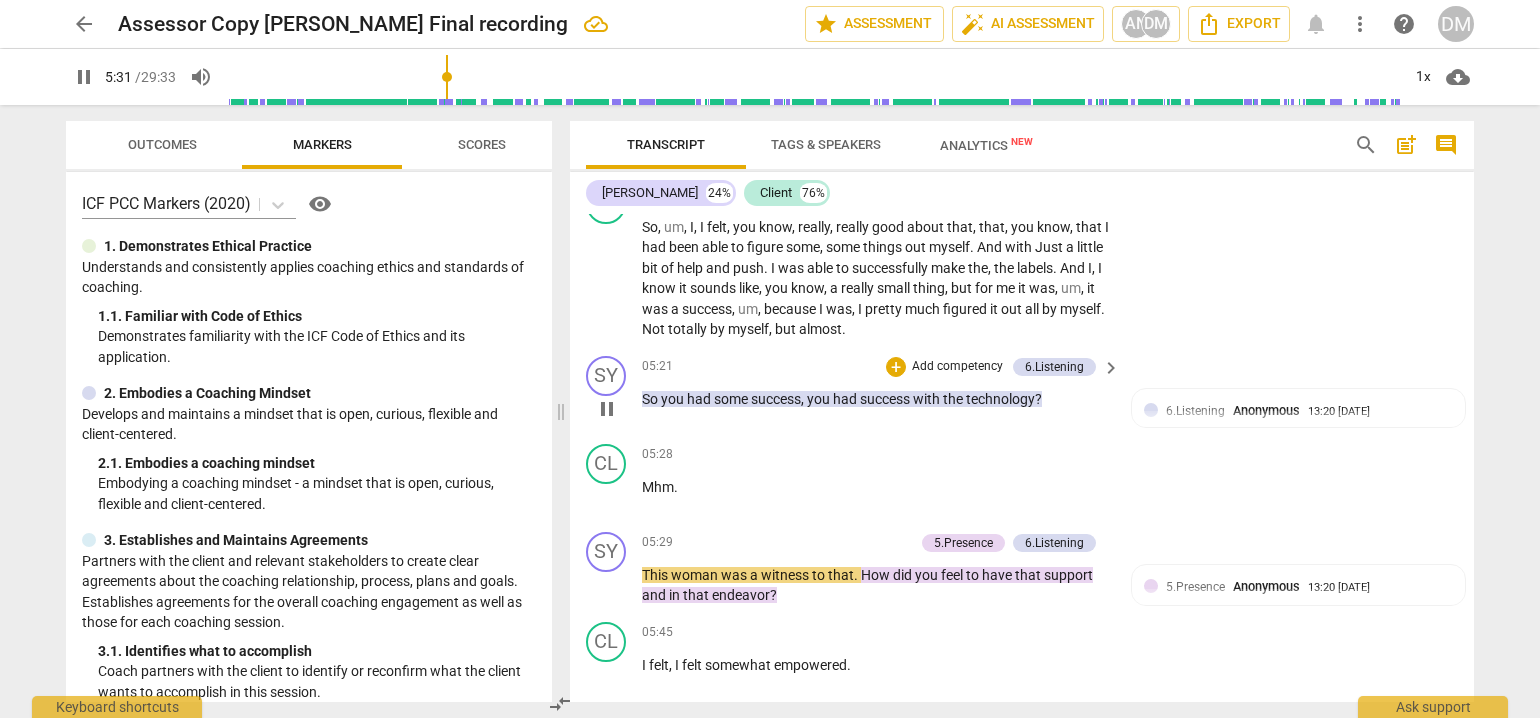 scroll, scrollTop: 1508, scrollLeft: 0, axis: vertical 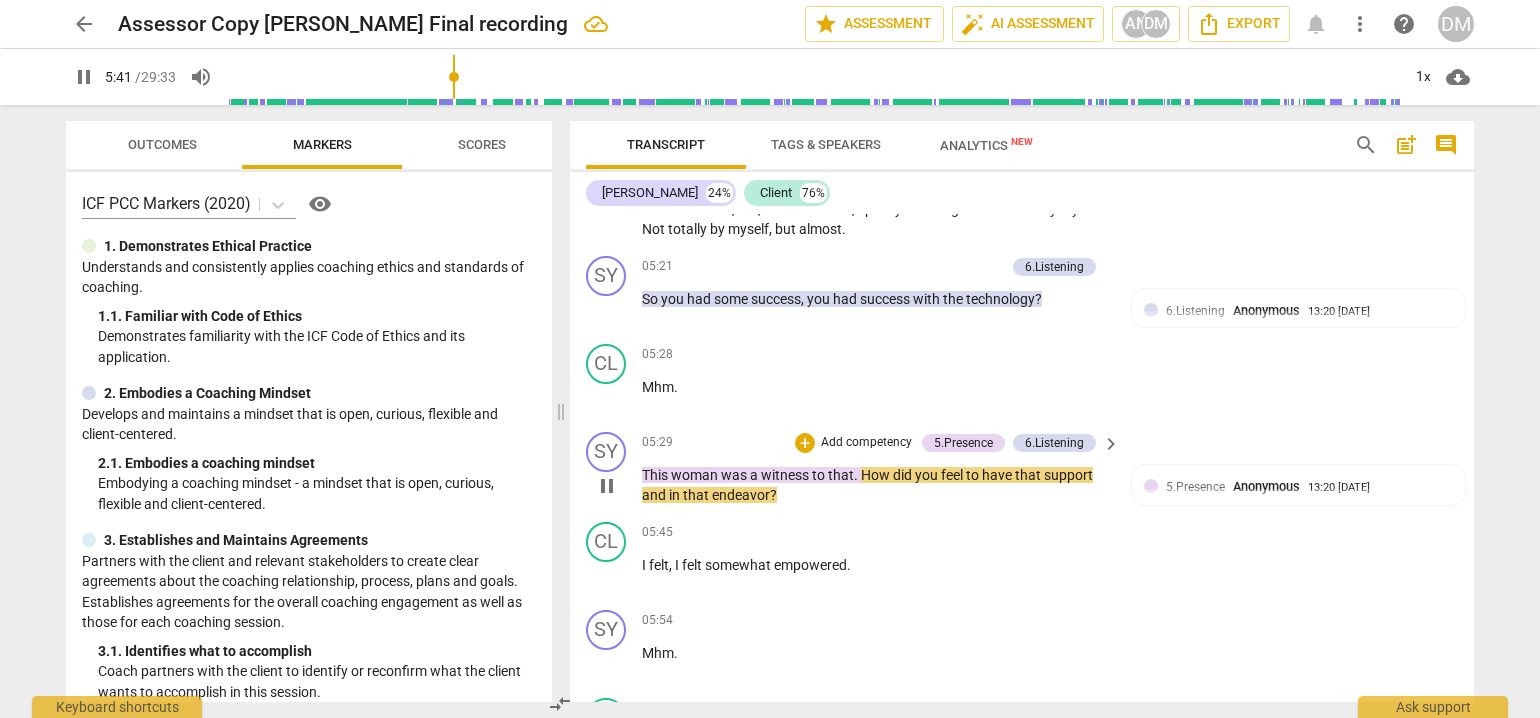click on "Add competency" at bounding box center [866, 443] 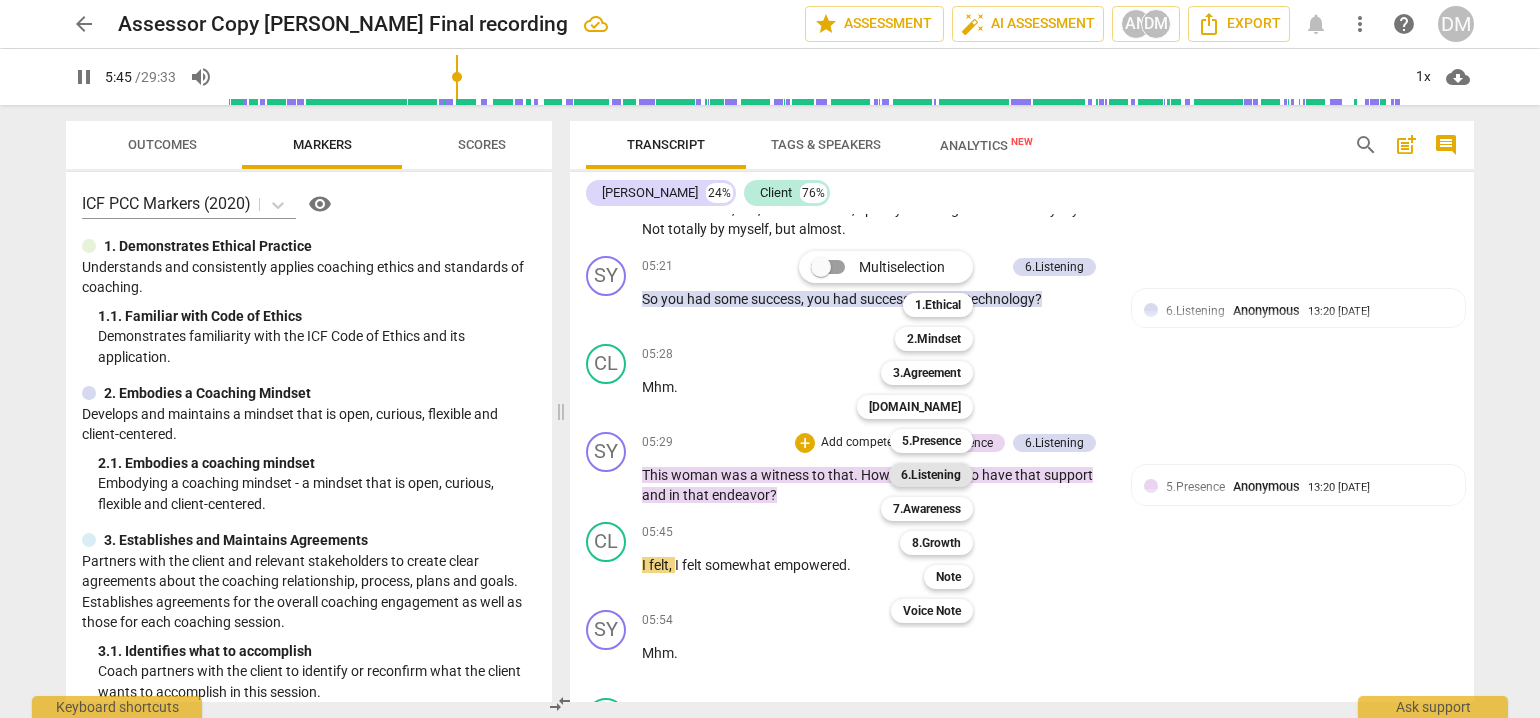 click on "6.Listening" at bounding box center (931, 475) 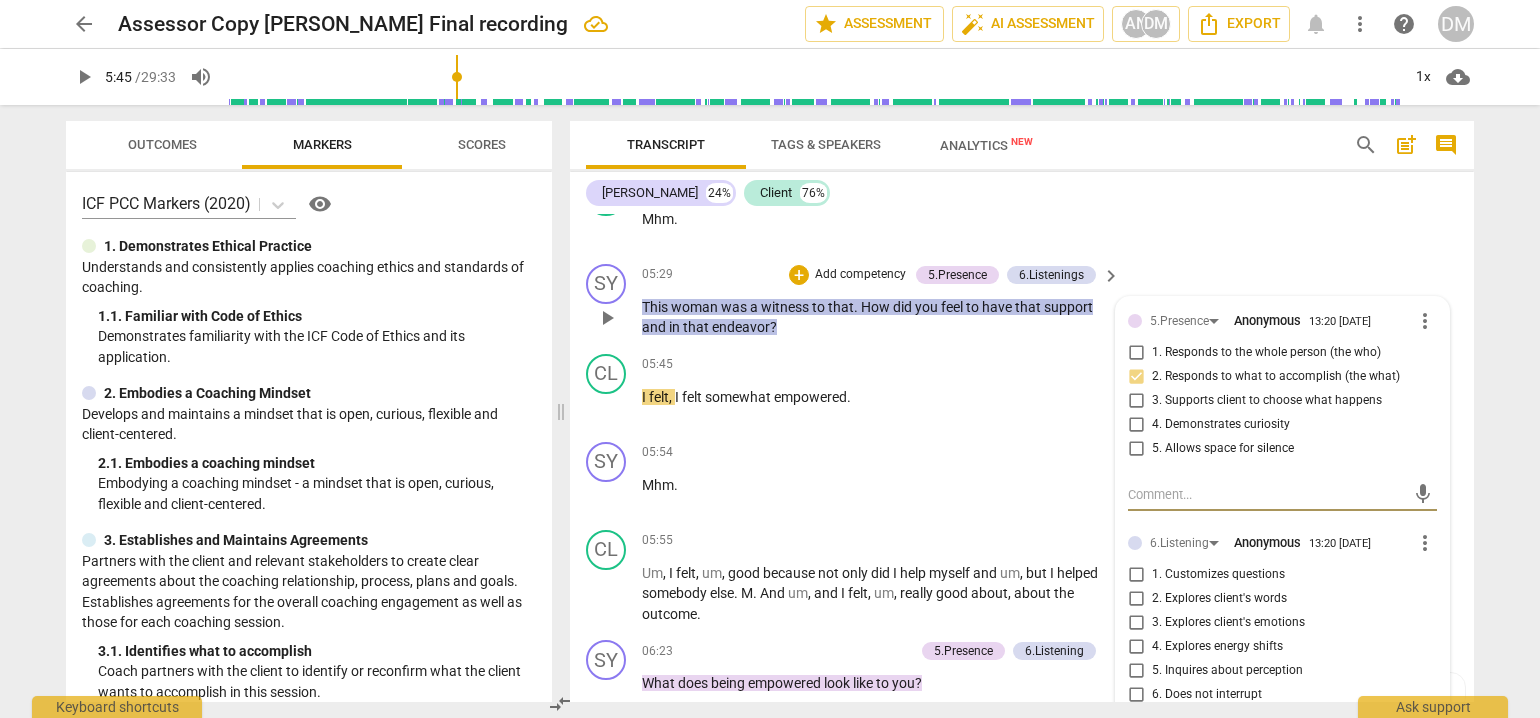 scroll, scrollTop: 1708, scrollLeft: 0, axis: vertical 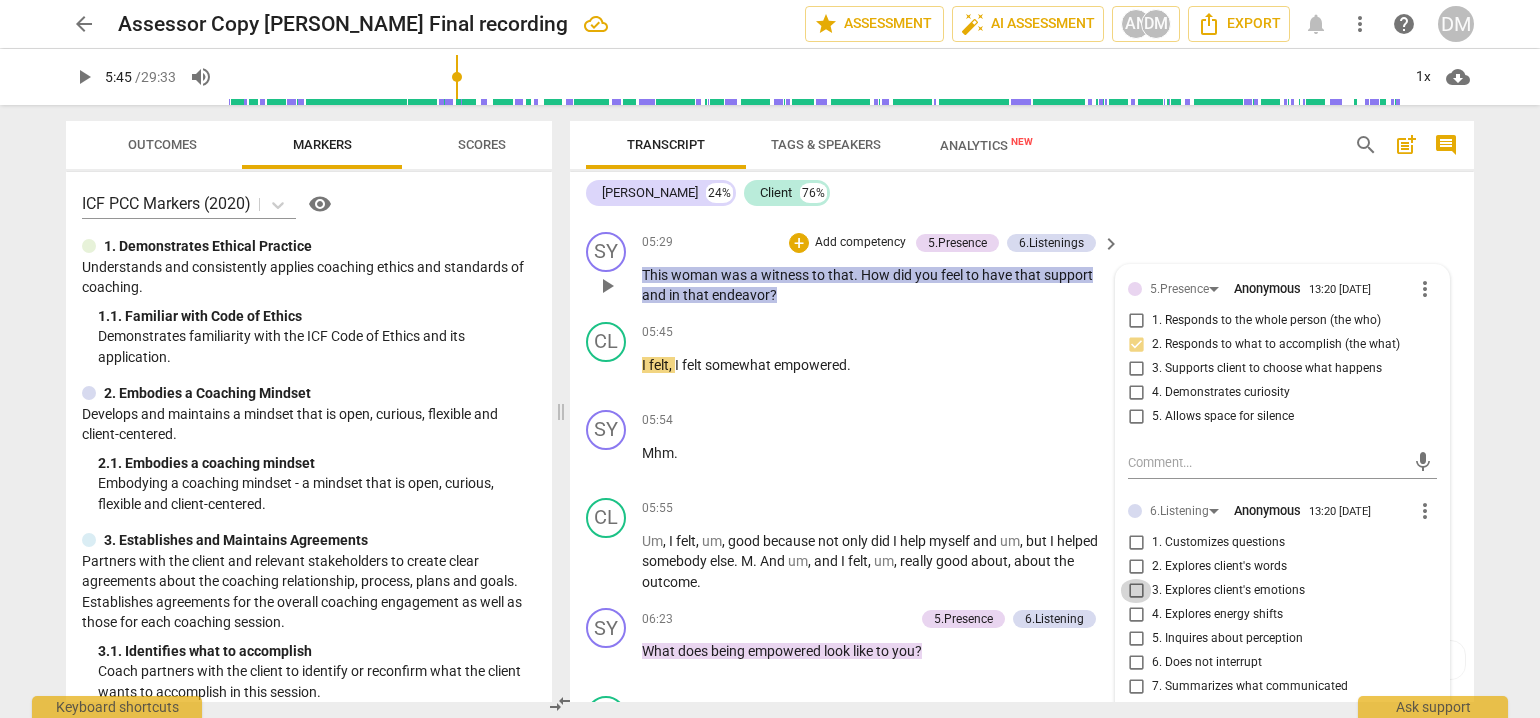 click on "3. Explores client's emotions" at bounding box center (1136, 591) 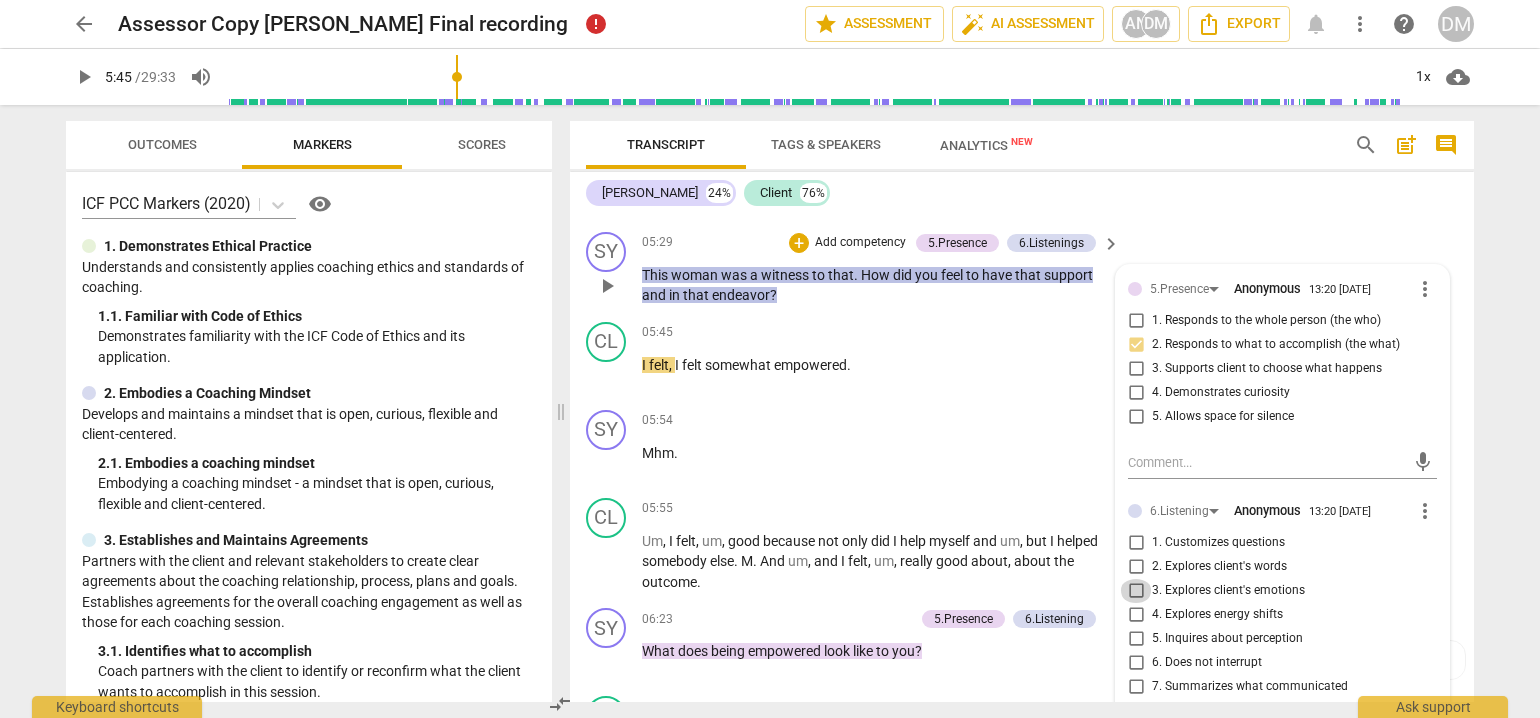 click on "3. Explores client's emotions" at bounding box center (1136, 591) 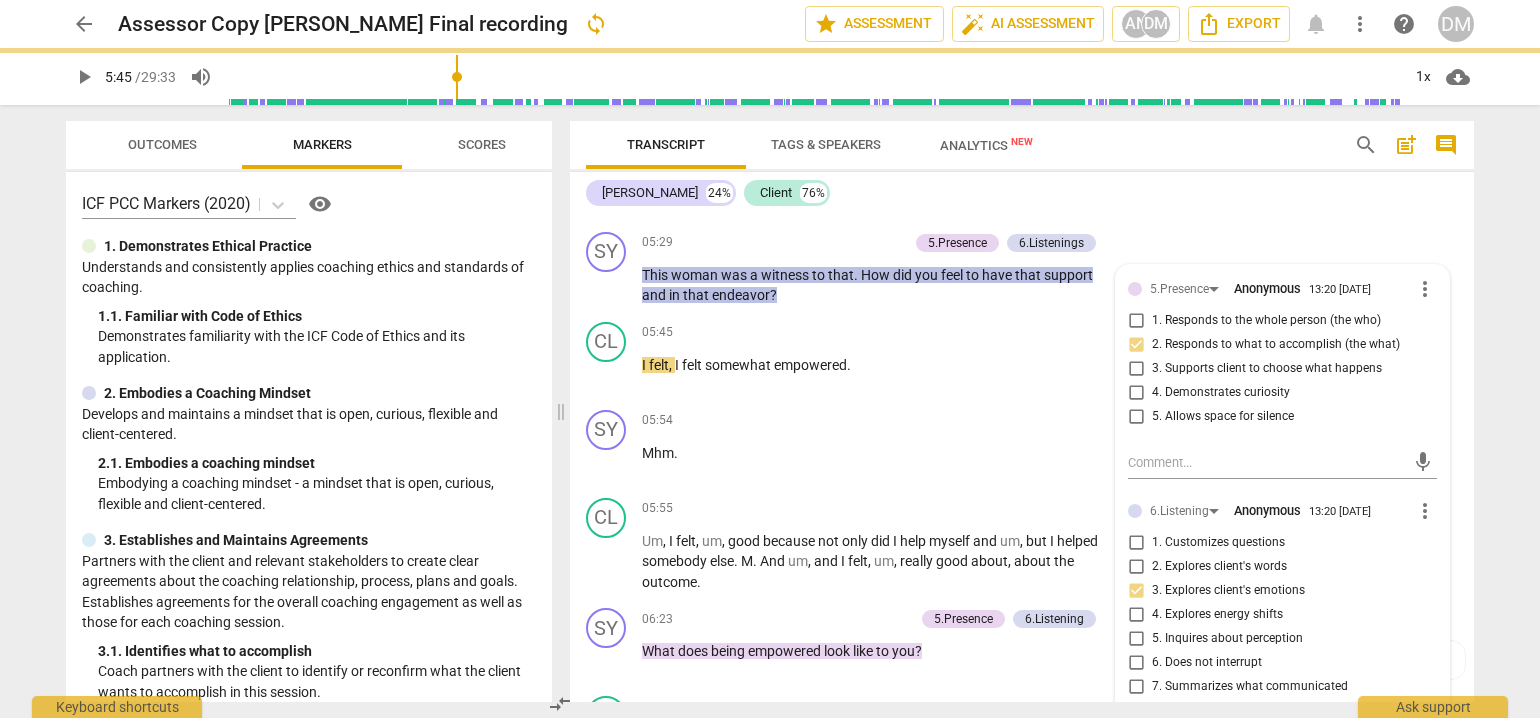 checkbox on "false" 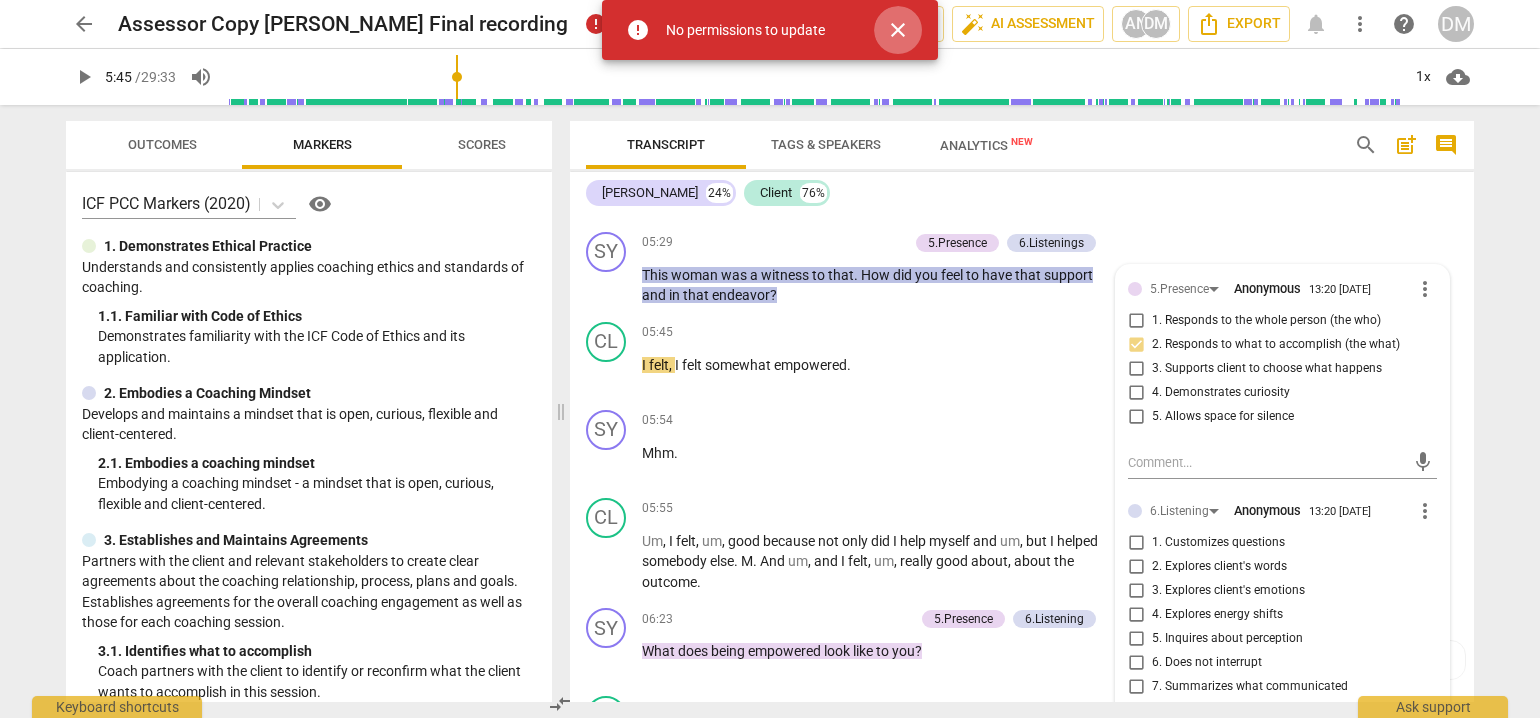 click on "close" at bounding box center (898, 30) 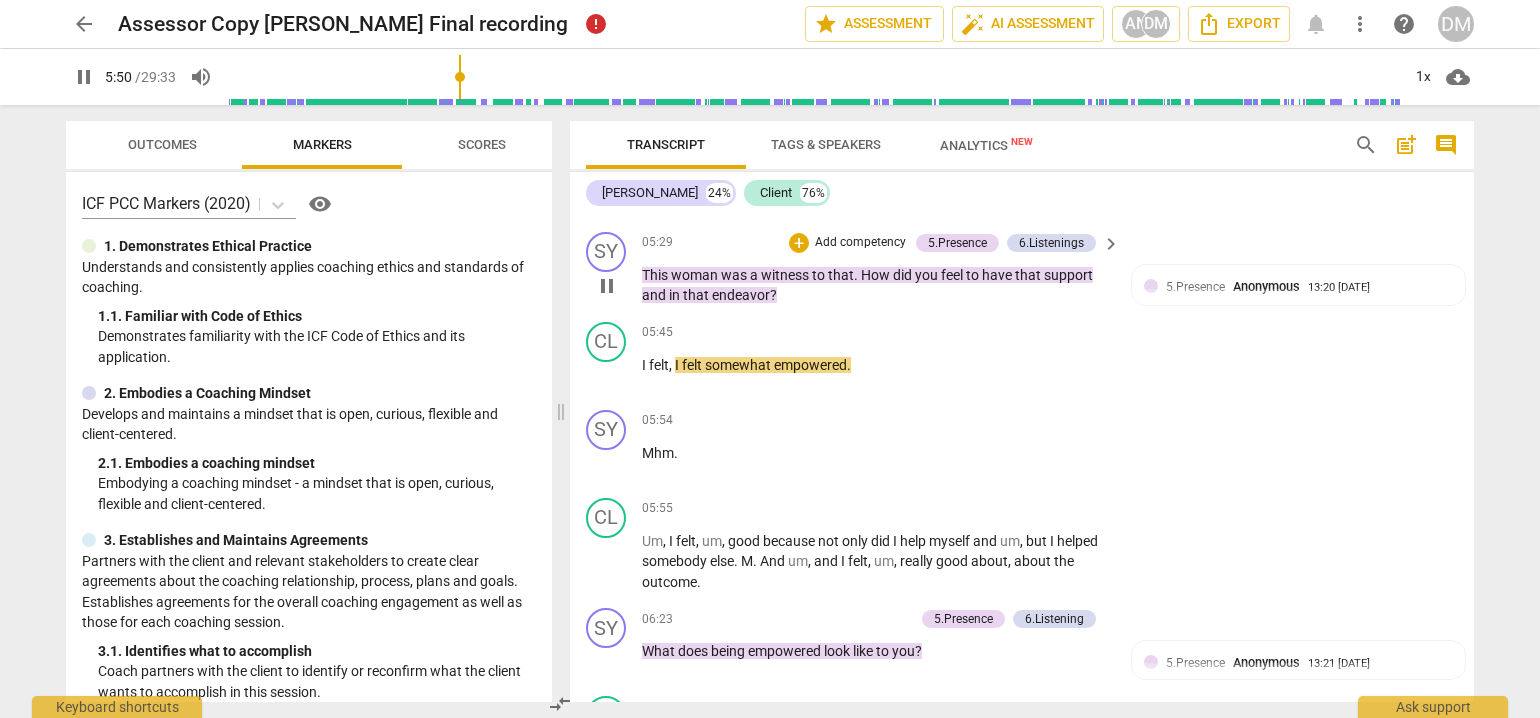 click on "Add competency" at bounding box center (860, 243) 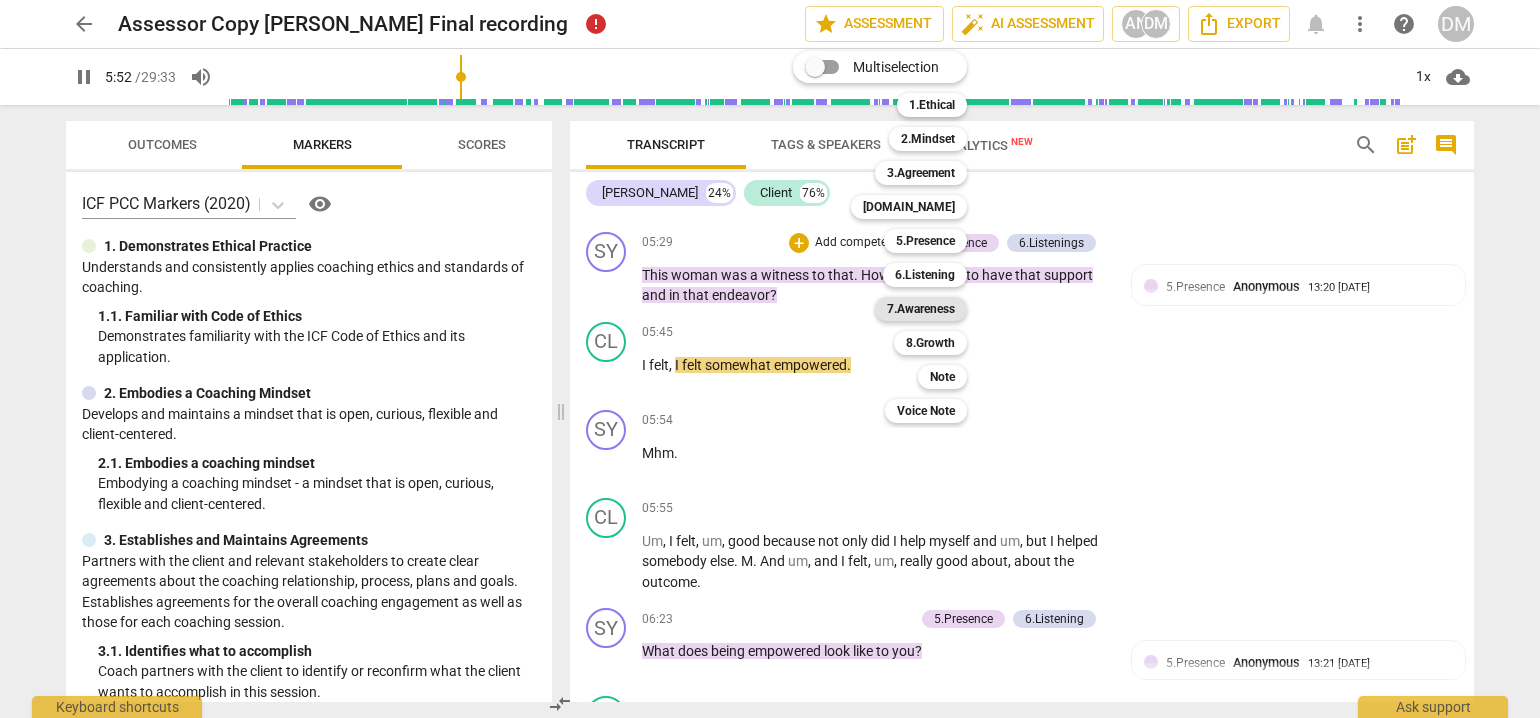 click on "7.Awareness" at bounding box center [921, 309] 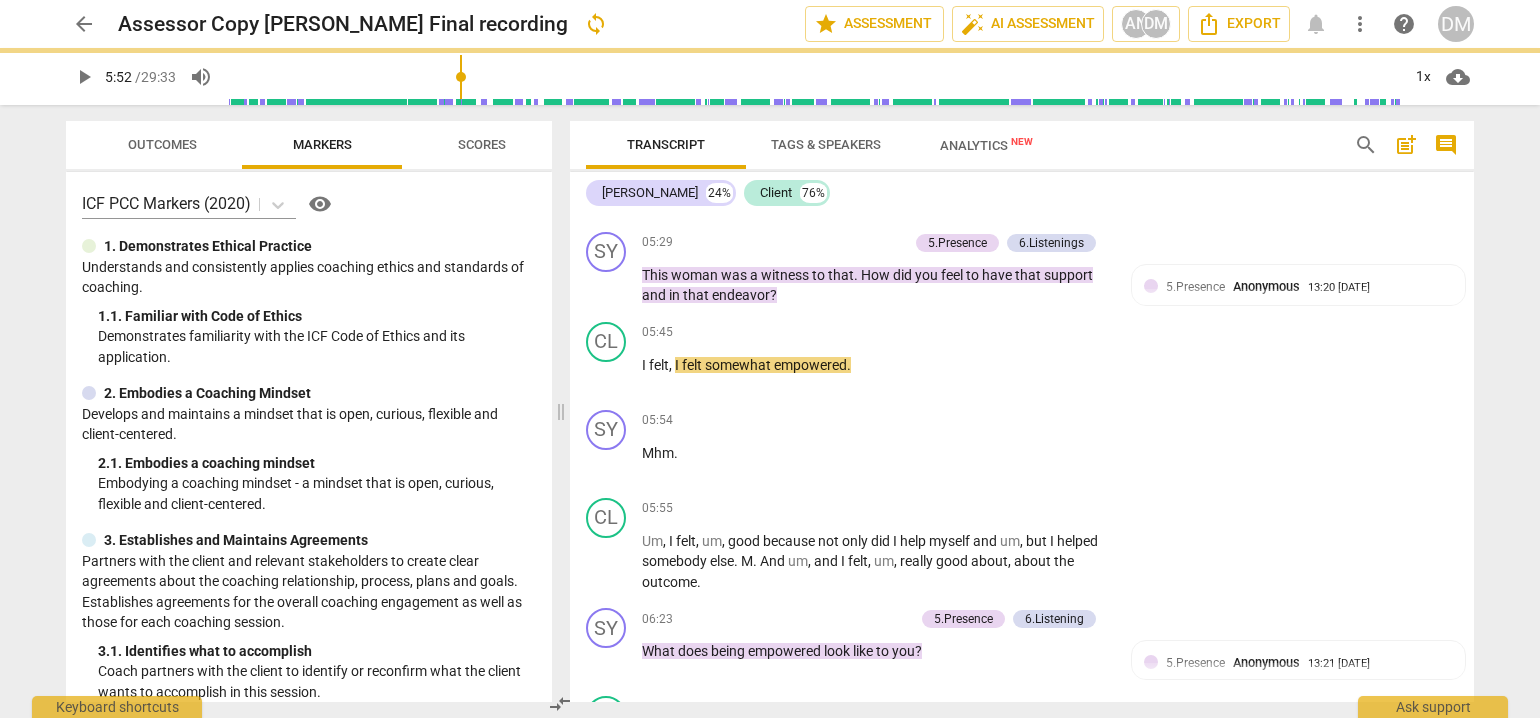 type on "353" 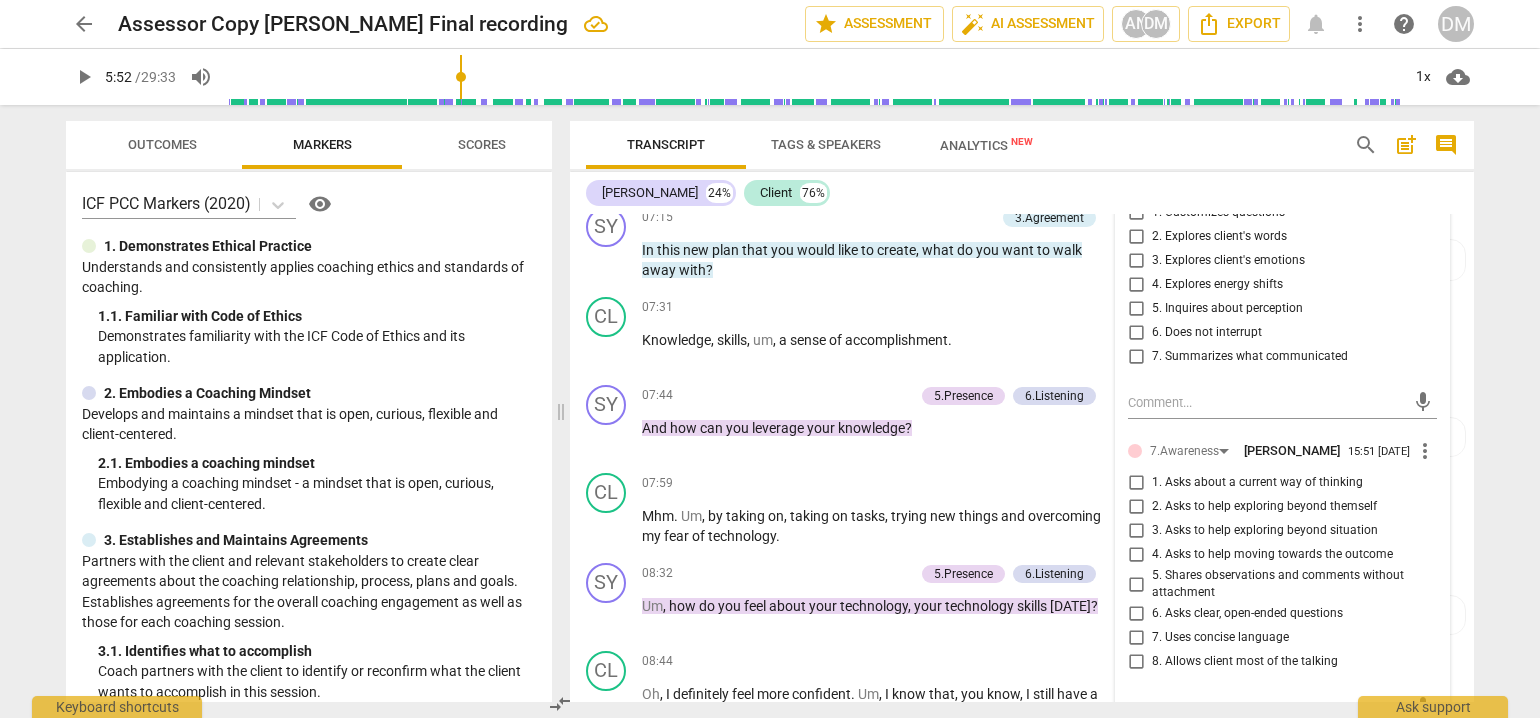 scroll, scrollTop: 2408, scrollLeft: 0, axis: vertical 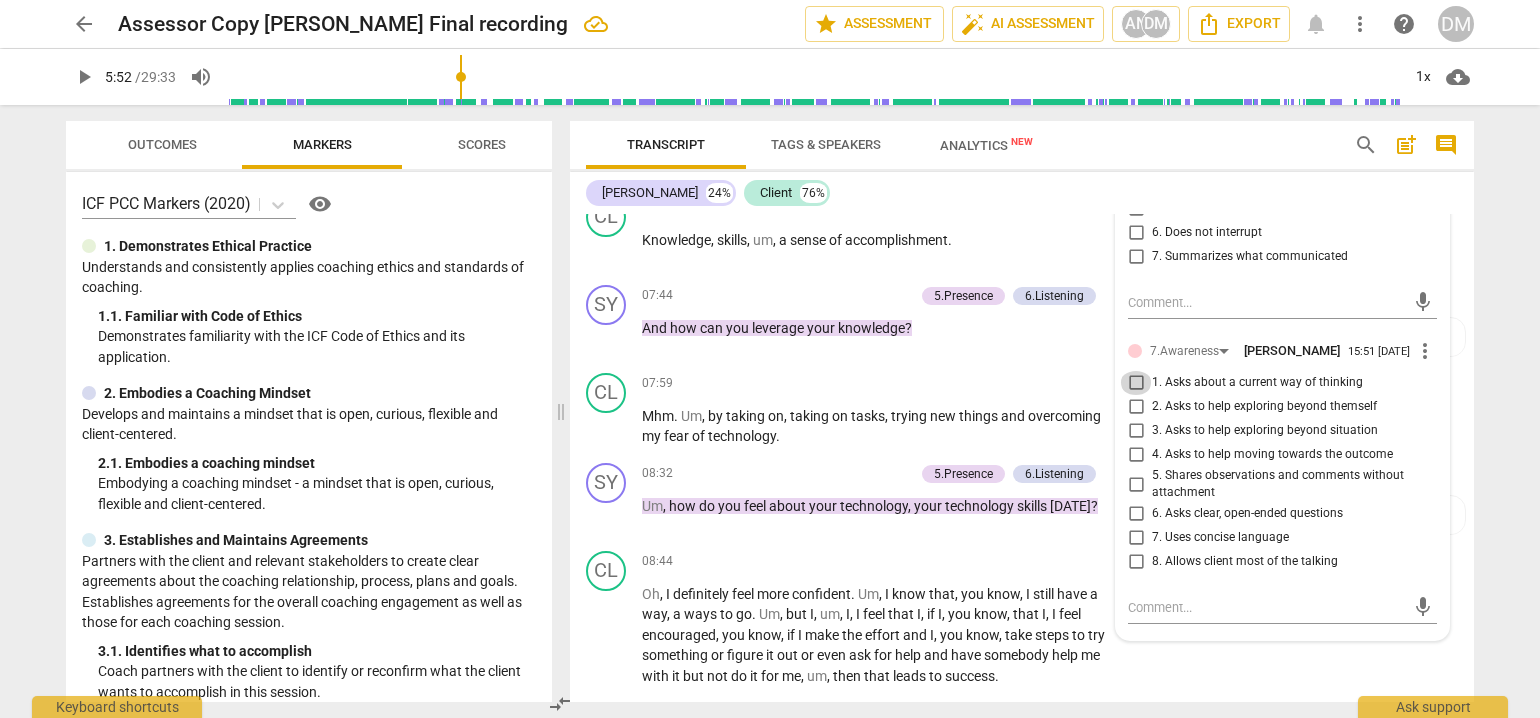 click on "1. Asks about a current way of thinking" at bounding box center [1136, 383] 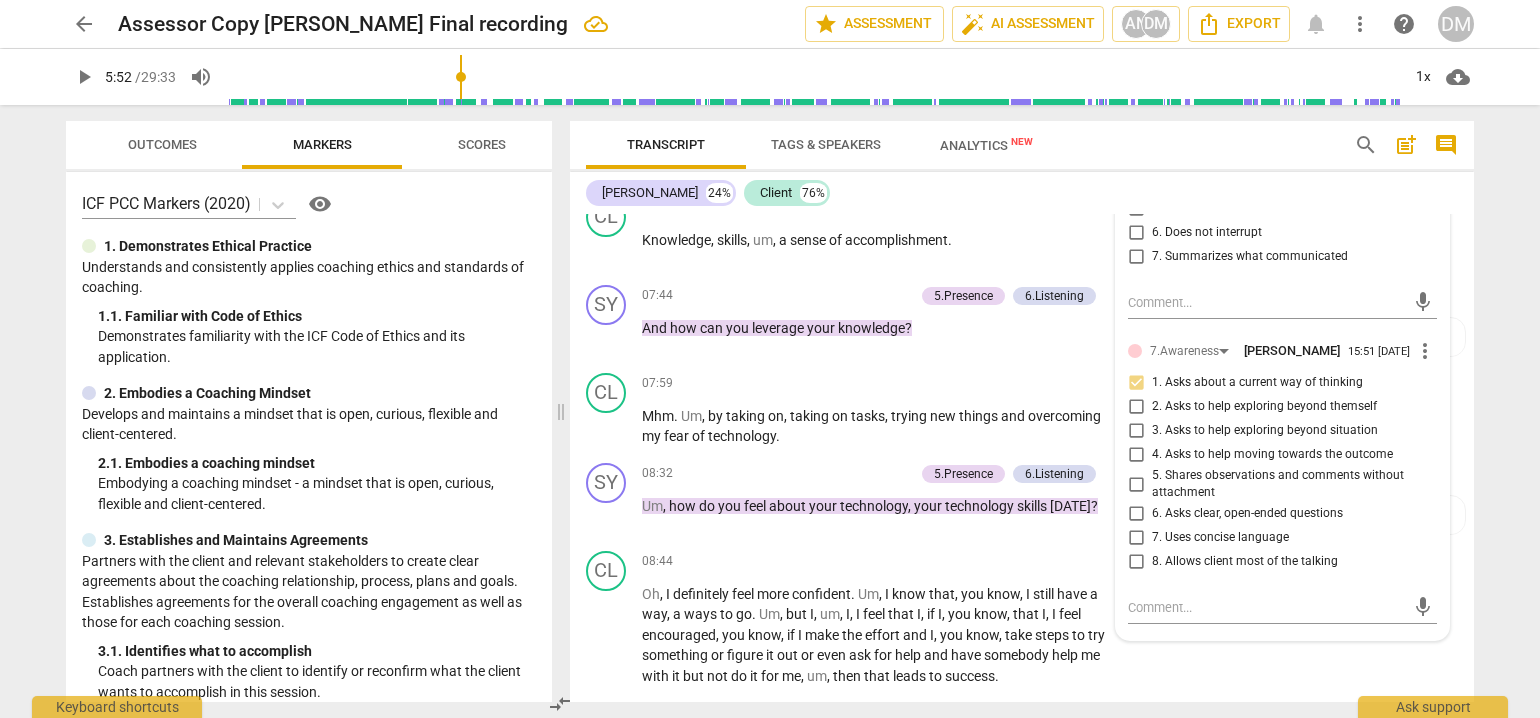click on "arrow_back Assessor Copy Sybil Ramsey Final recording edit star    Assessment   auto_fix_high    AI Assessment AN DM    Export notifications more_vert help DM play_arrow 5:52   /  29:33 volume_up 1x cloud_download Outcomes Markers Scores ICF PCC Markers (2020) visibility 1. Demonstrates Ethical Practice Understands and consistently applies coaching ethics and standards of coaching. 1. 1. Familiar with Code of Ethics Demonstrates familiarity with the ICF Code of Ethics and its application. 2. Embodies a Coaching Mindset Develops and maintains a mindset that is open, curious, flexible and client-centered. 2. 1. Embodies a coaching mindset Embodying a coaching mindset - a mindset that is open, curious, flexible and client-centered. 3. Establishes and Maintains Agreements 3. 1. Identifies what to accomplish Coach partners with the client to identify or reconfirm what the client wants to accomplish in this session. 3. 2. Reconfirms measures of success 3. 3. Explores what is important 3. 4. 4. 4. 4. 5. 5." at bounding box center [770, 359] 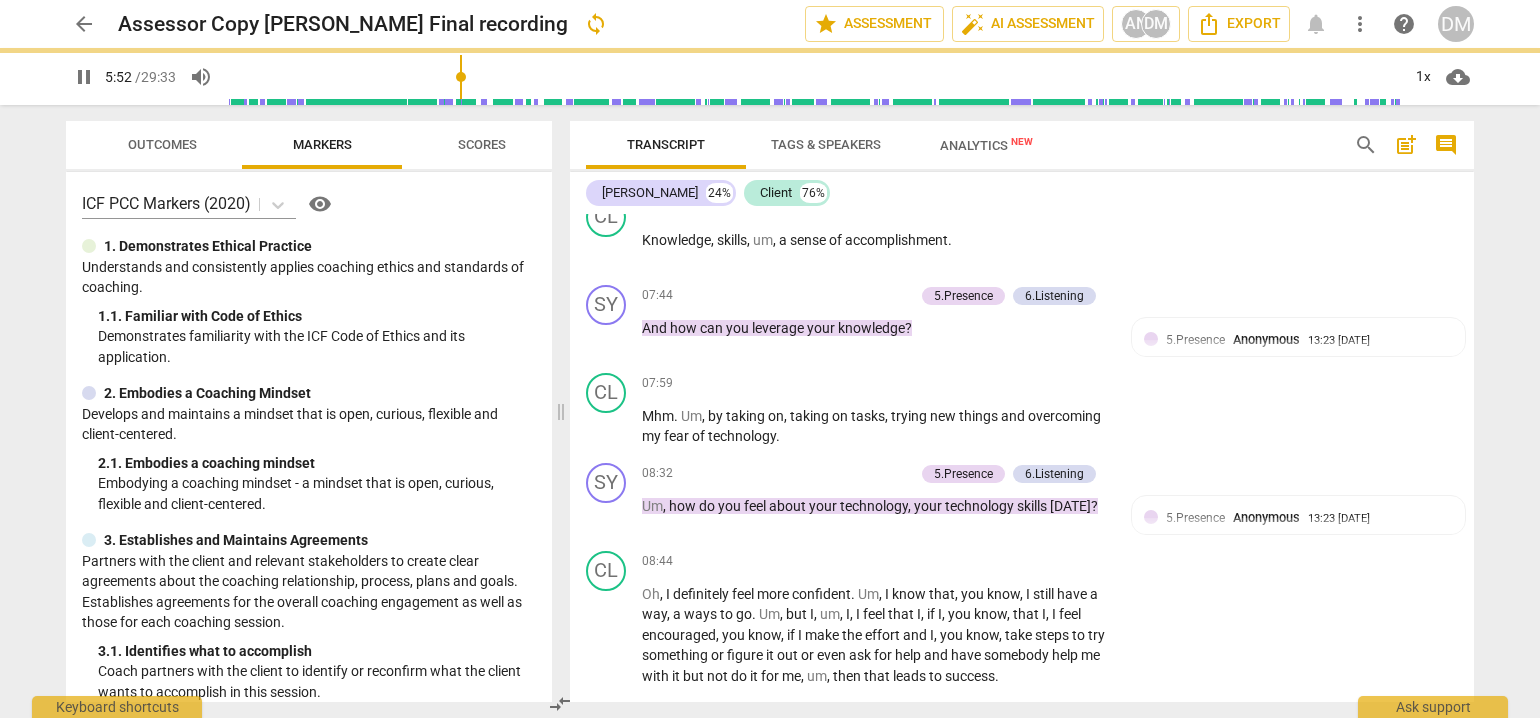 scroll, scrollTop: 1844, scrollLeft: 0, axis: vertical 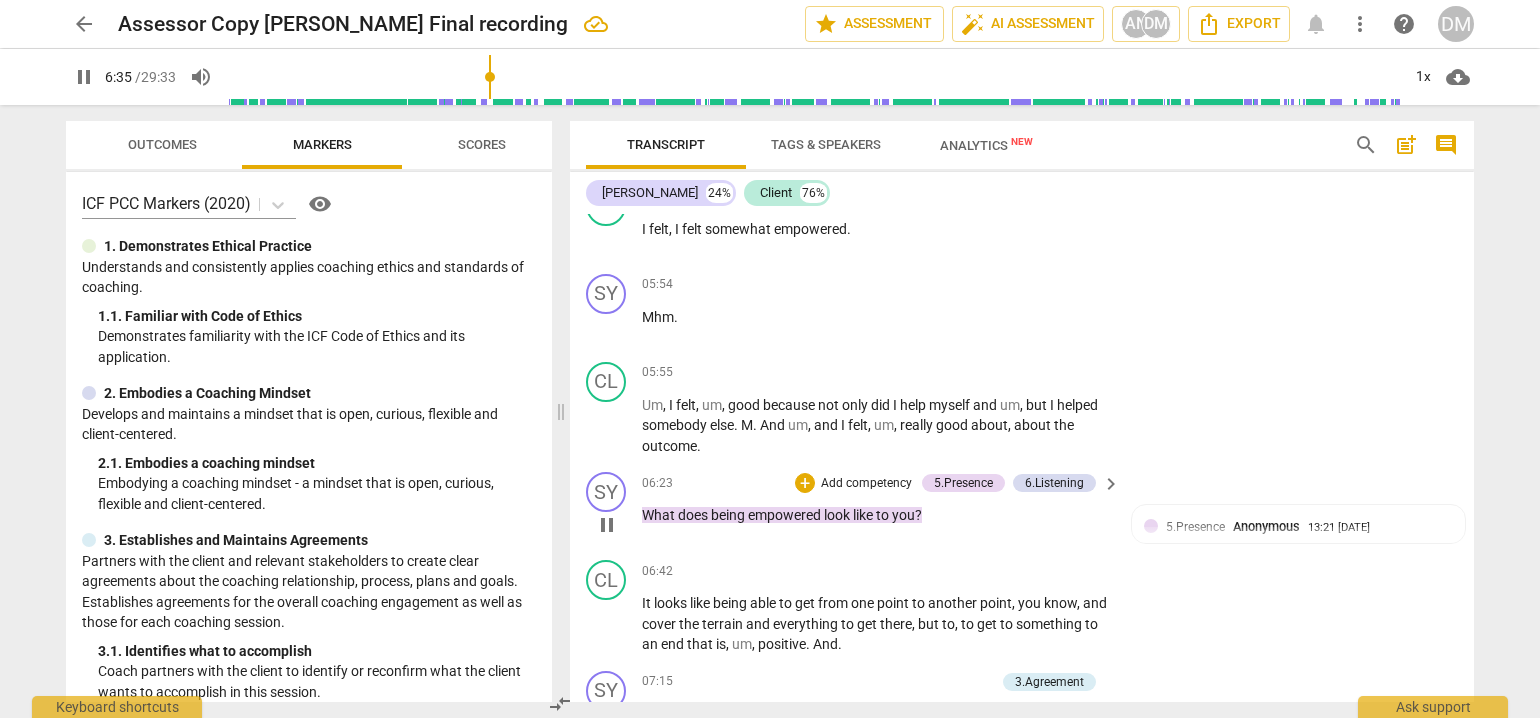 click on "Add competency" at bounding box center (866, 484) 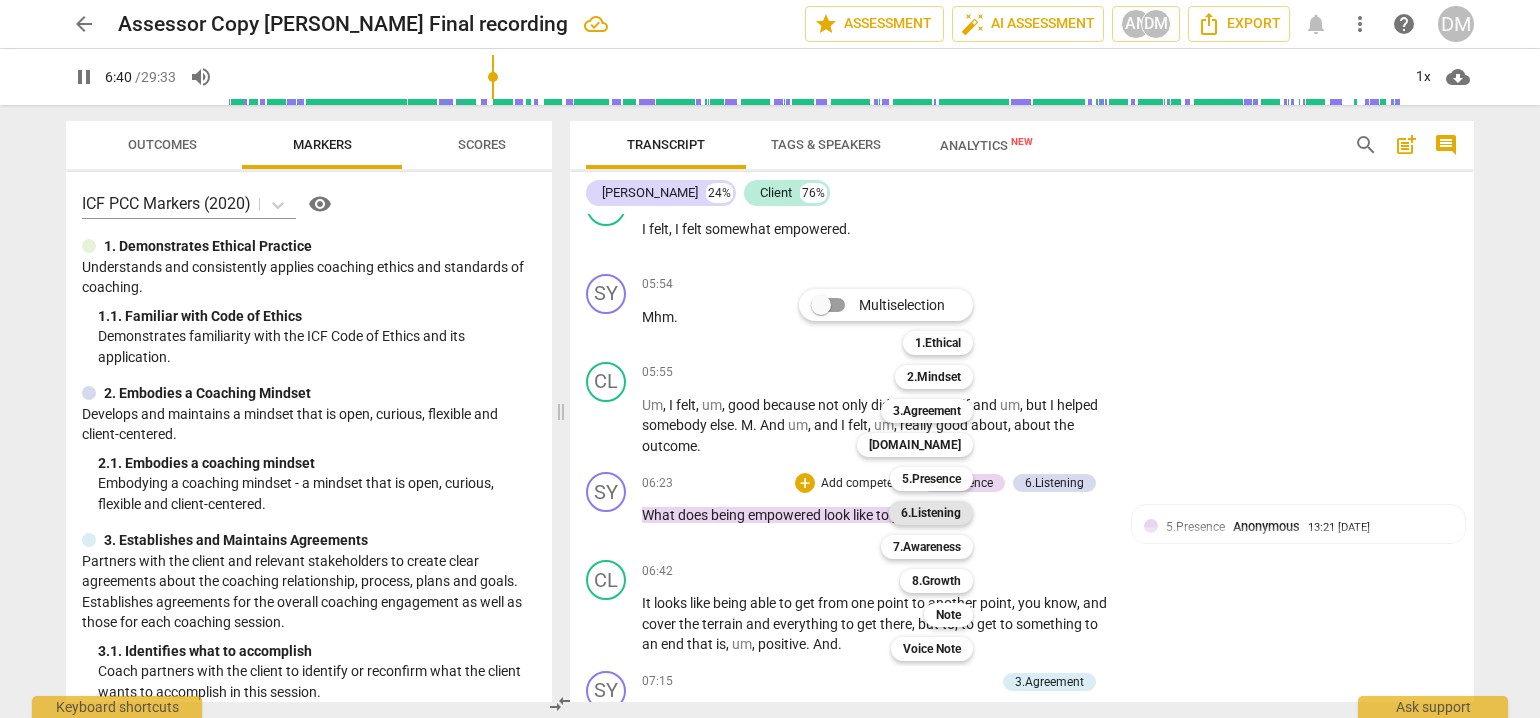 click on "6.Listening" at bounding box center [931, 513] 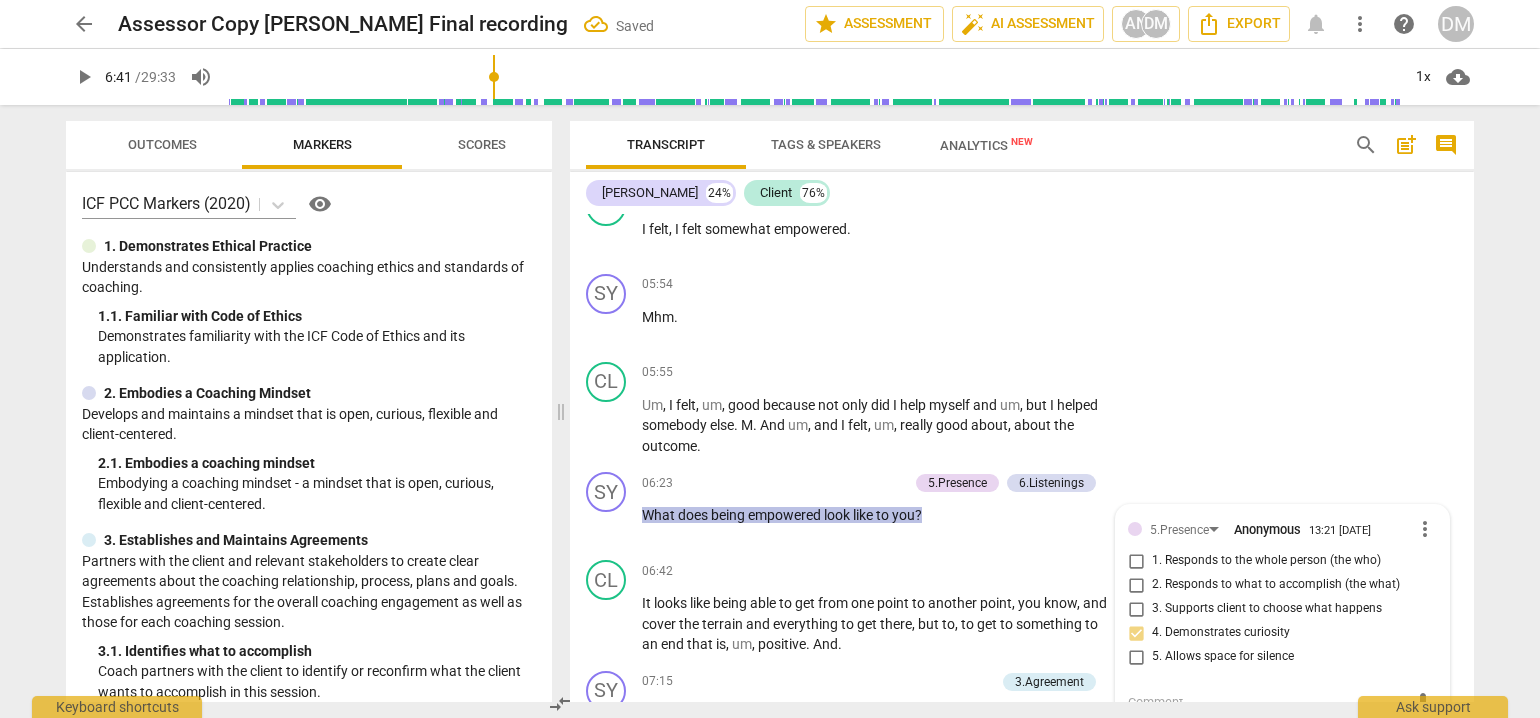 scroll, scrollTop: 1845, scrollLeft: 0, axis: vertical 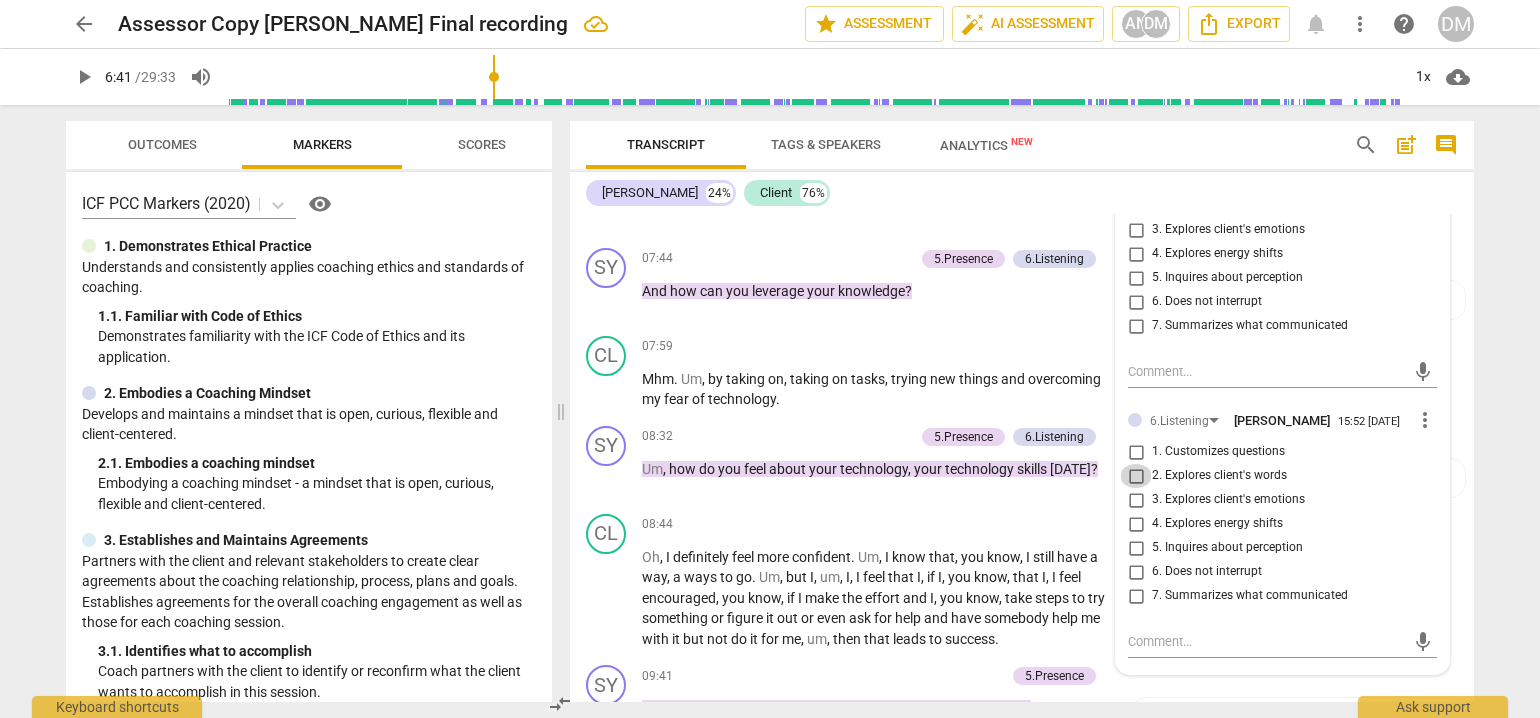 click on "2. Explores client's words" at bounding box center (1136, 476) 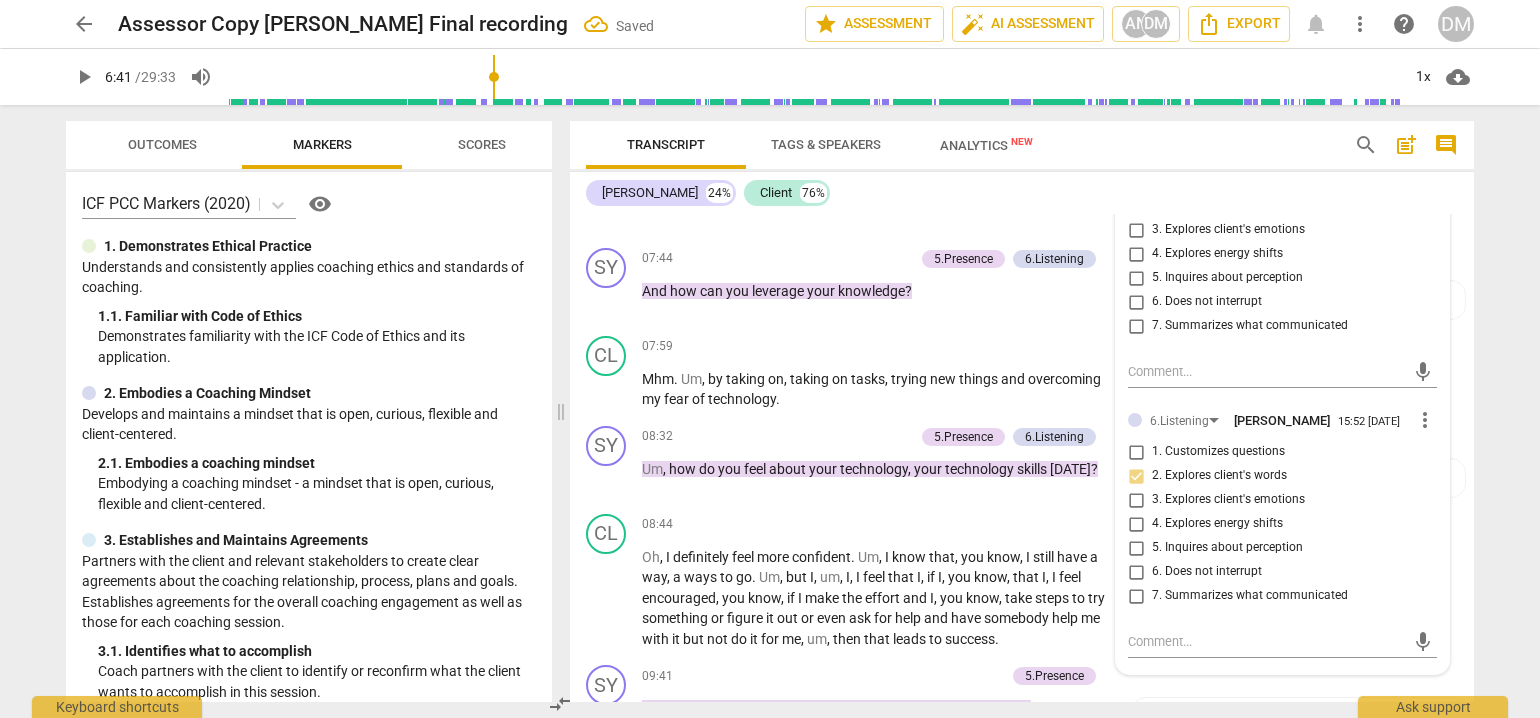 click on "arrow_back Assessor Copy Sybil Ramsey Final recording Saved edit star    Assessment   auto_fix_high    AI Assessment AN DM    Export notifications more_vert help DM play_arrow 6:41   /  29:33 volume_up 1x cloud_download Outcomes Markers Scores ICF PCC Markers (2020) visibility 1. Demonstrates Ethical Practice Understands and consistently applies coaching ethics and standards of coaching. 1. 1. Familiar with Code of Ethics Demonstrates familiarity with the ICF Code of Ethics and its application. 2. Embodies a Coaching Mindset Develops and maintains a mindset that is open, curious, flexible and client-centered. 2. 1. Embodies a coaching mindset Embodying a coaching mindset - a mindset that is open, curious, flexible and client-centered. 3. Establishes and Maintains Agreements 3. 1. Identifies what to accomplish Coach partners with the client to identify or reconfirm what the client wants to accomplish in this session. 3. 2. Reconfirms measures of success 3. 3. Explores what is important 3. 4. 4. 4. 4." at bounding box center [770, 359] 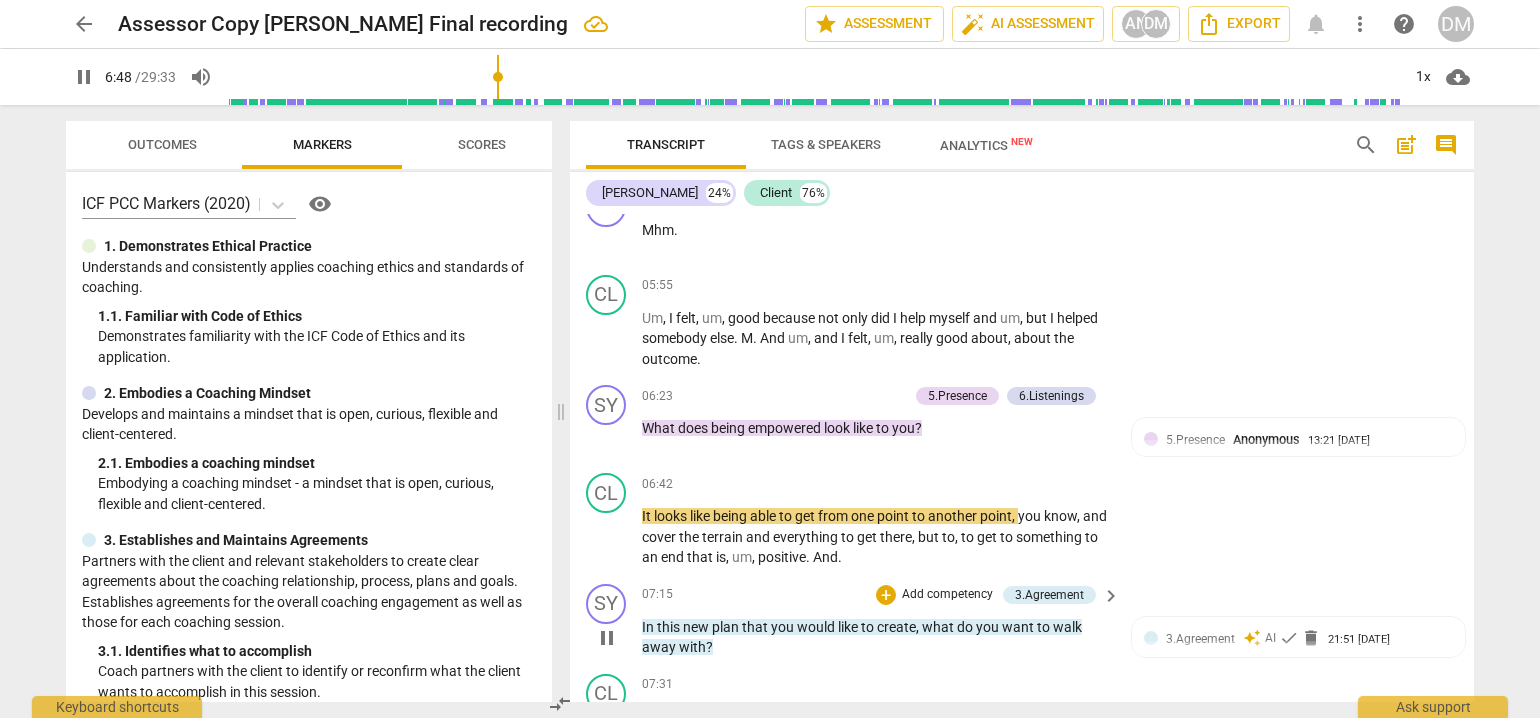 scroll, scrollTop: 1916, scrollLeft: 0, axis: vertical 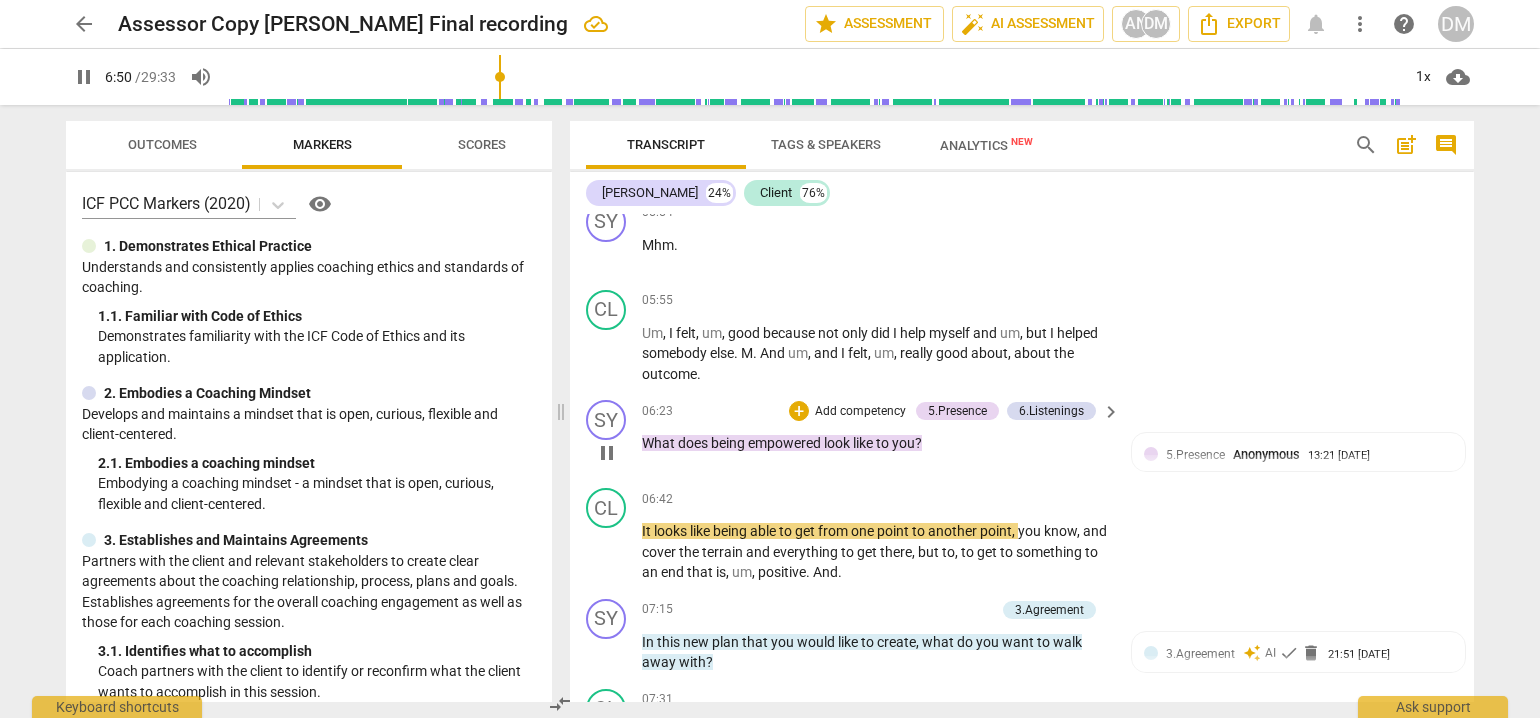 click on "Add competency" at bounding box center (860, 412) 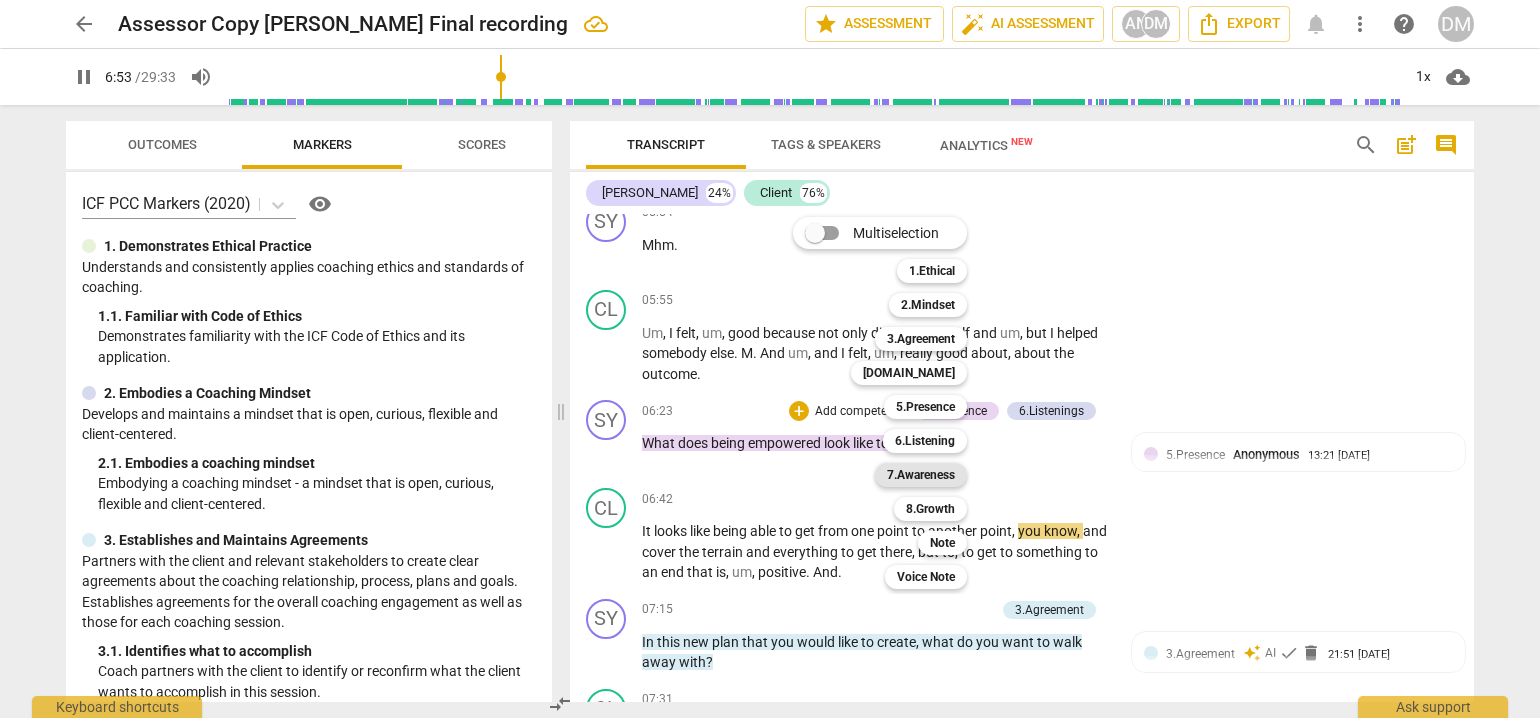 click on "7.Awareness" at bounding box center (921, 475) 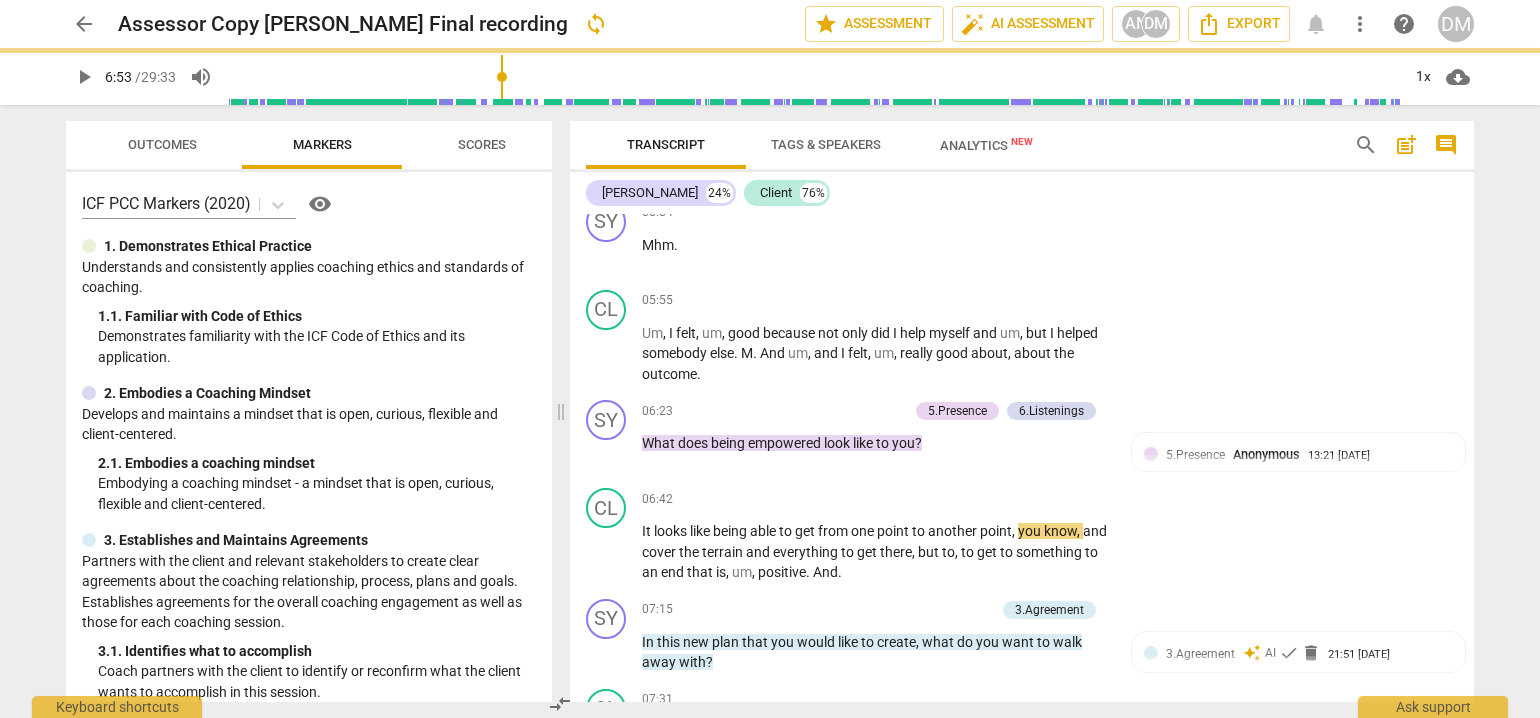 type on "414" 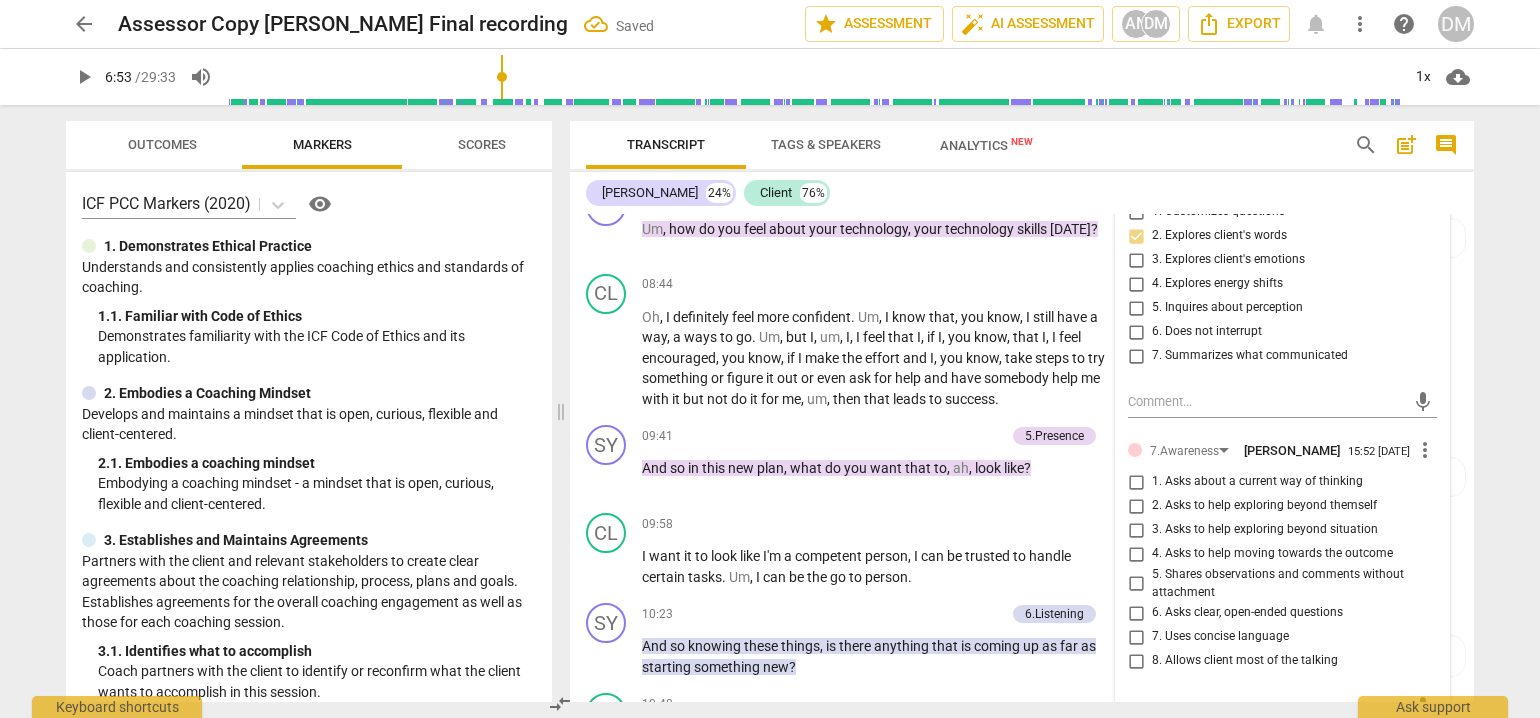scroll, scrollTop: 2716, scrollLeft: 0, axis: vertical 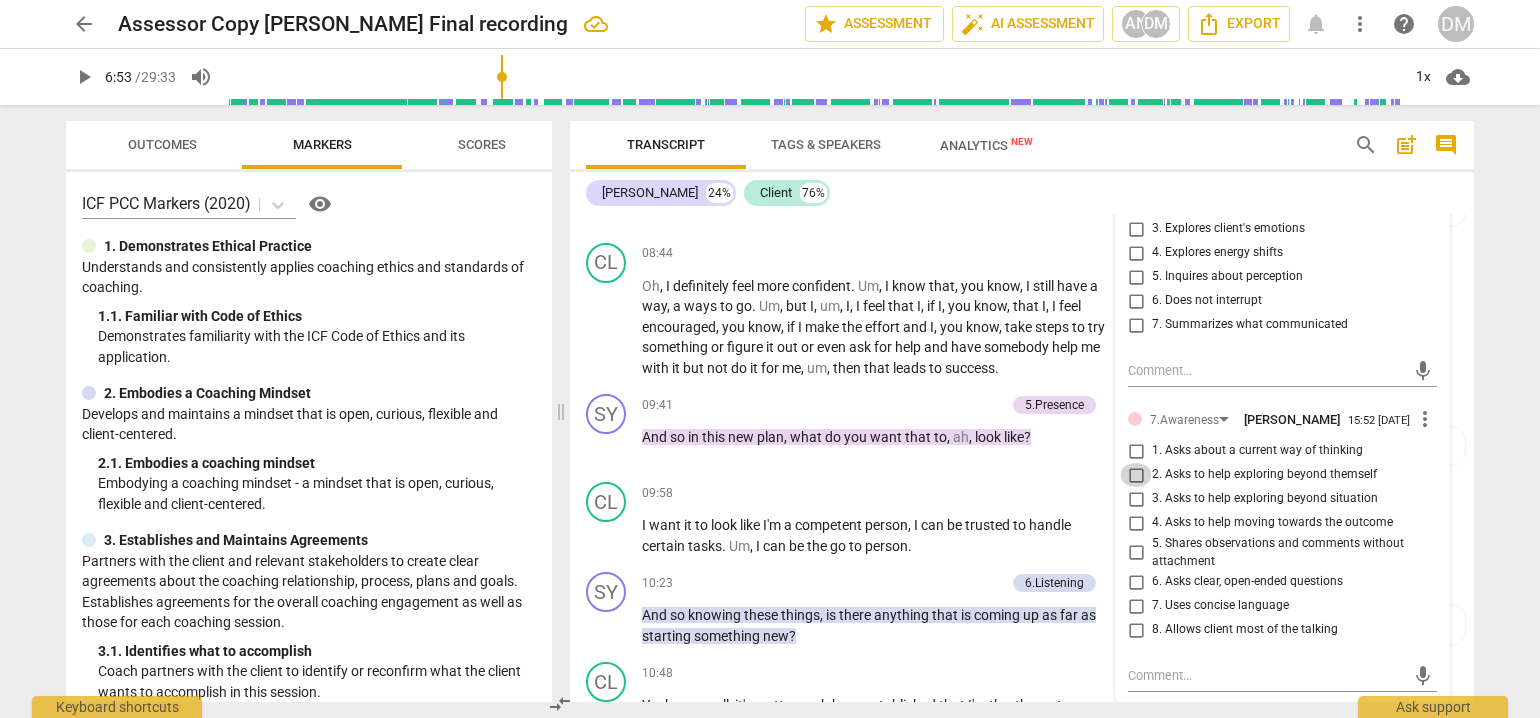 click on "2. Asks to help exploring beyond themself" at bounding box center [1136, 475] 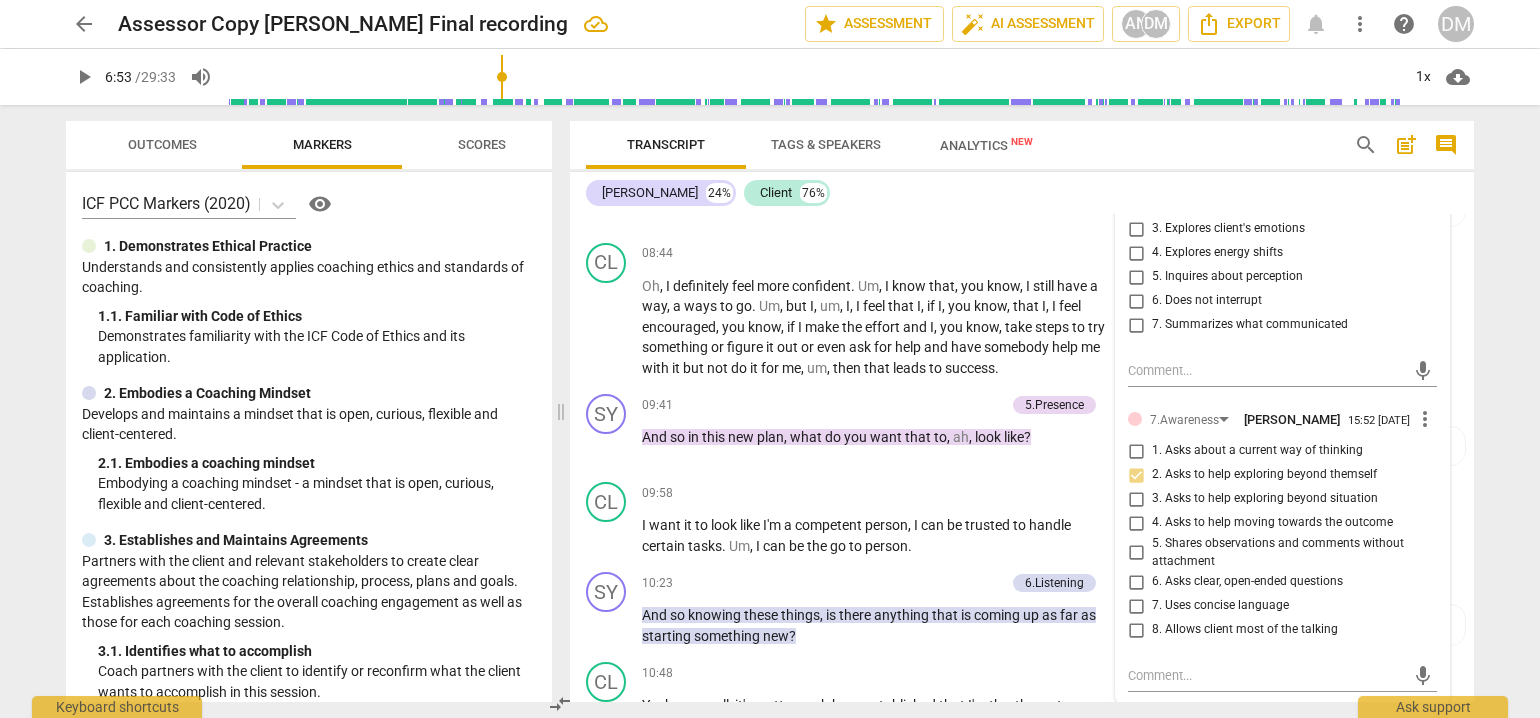 click on "arrow_back Assessor Copy Sybil Ramsey Final recording edit star    Assessment   auto_fix_high    AI Assessment AN DM    Export notifications more_vert help DM play_arrow 6:53   /  29:33 volume_up 1x cloud_download Outcomes Markers Scores ICF PCC Markers (2020) visibility 1. Demonstrates Ethical Practice Understands and consistently applies coaching ethics and standards of coaching. 1. 1. Familiar with Code of Ethics Demonstrates familiarity with the ICF Code of Ethics and its application. 2. Embodies a Coaching Mindset Develops and maintains a mindset that is open, curious, flexible and client-centered. 2. 1. Embodies a coaching mindset Embodying a coaching mindset - a mindset that is open, curious, flexible and client-centered. 3. Establishes and Maintains Agreements 3. 1. Identifies what to accomplish Coach partners with the client to identify or reconfirm what the client wants to accomplish in this session. 3. 2. Reconfirms measures of success 3. 3. Explores what is important 3. 4. 4. 4. 4. 5. 5." at bounding box center (770, 359) 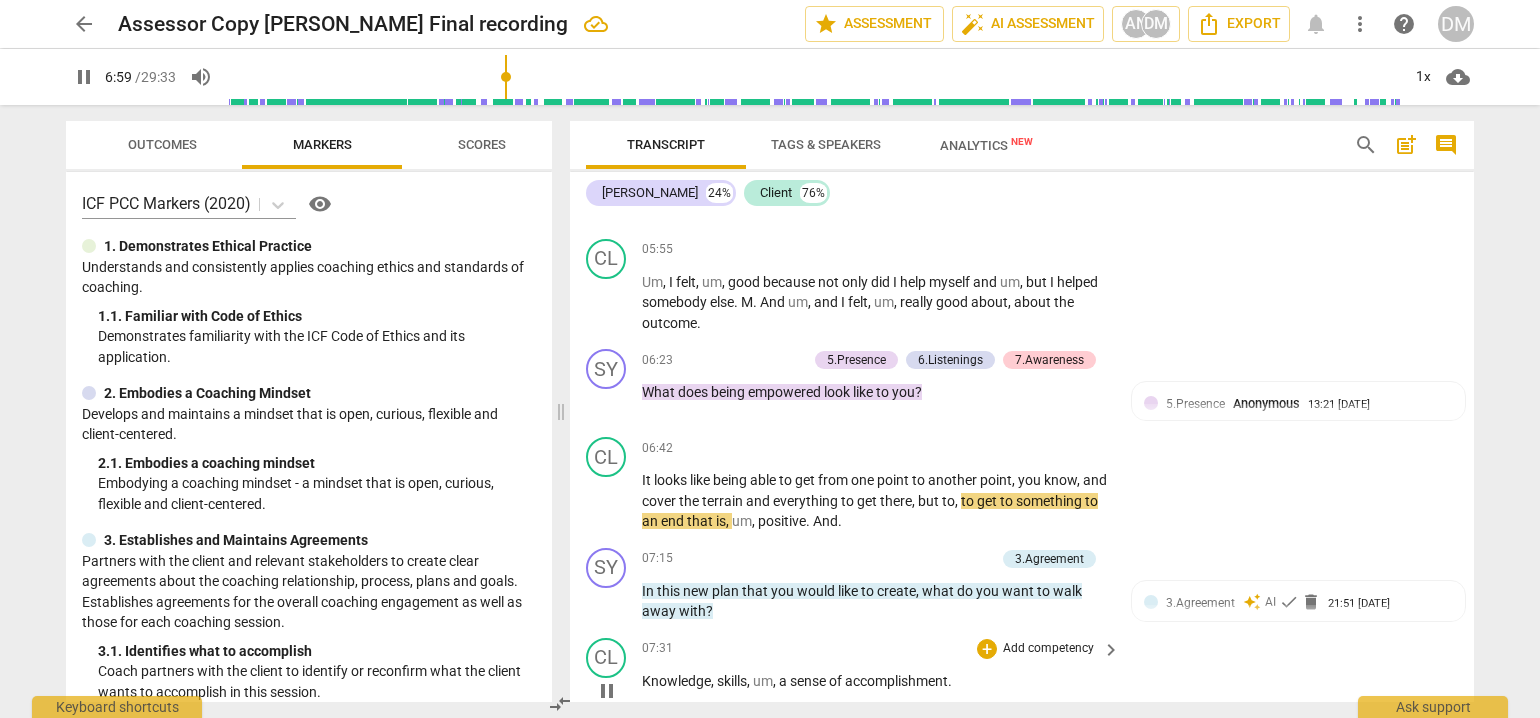 scroll, scrollTop: 1936, scrollLeft: 0, axis: vertical 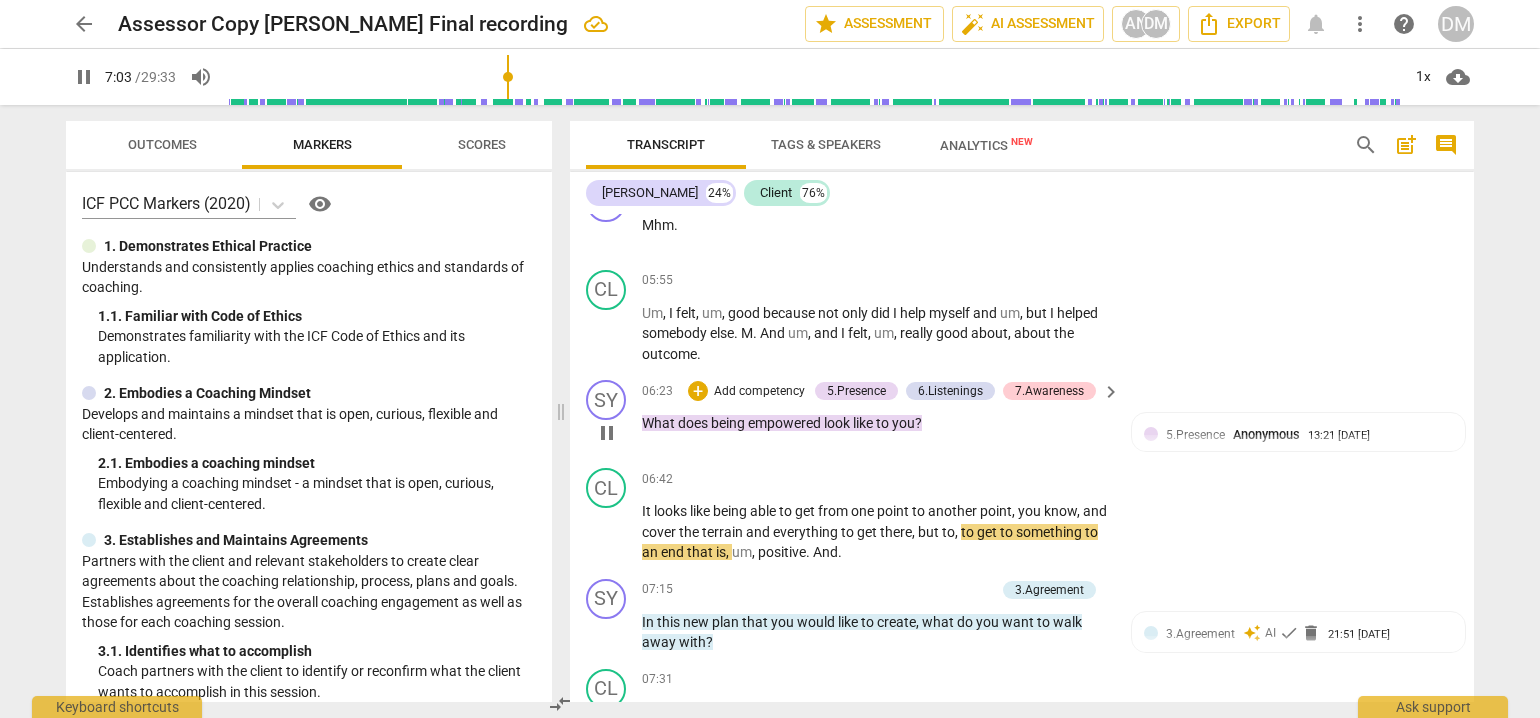 click on "Add competency" at bounding box center [759, 392] 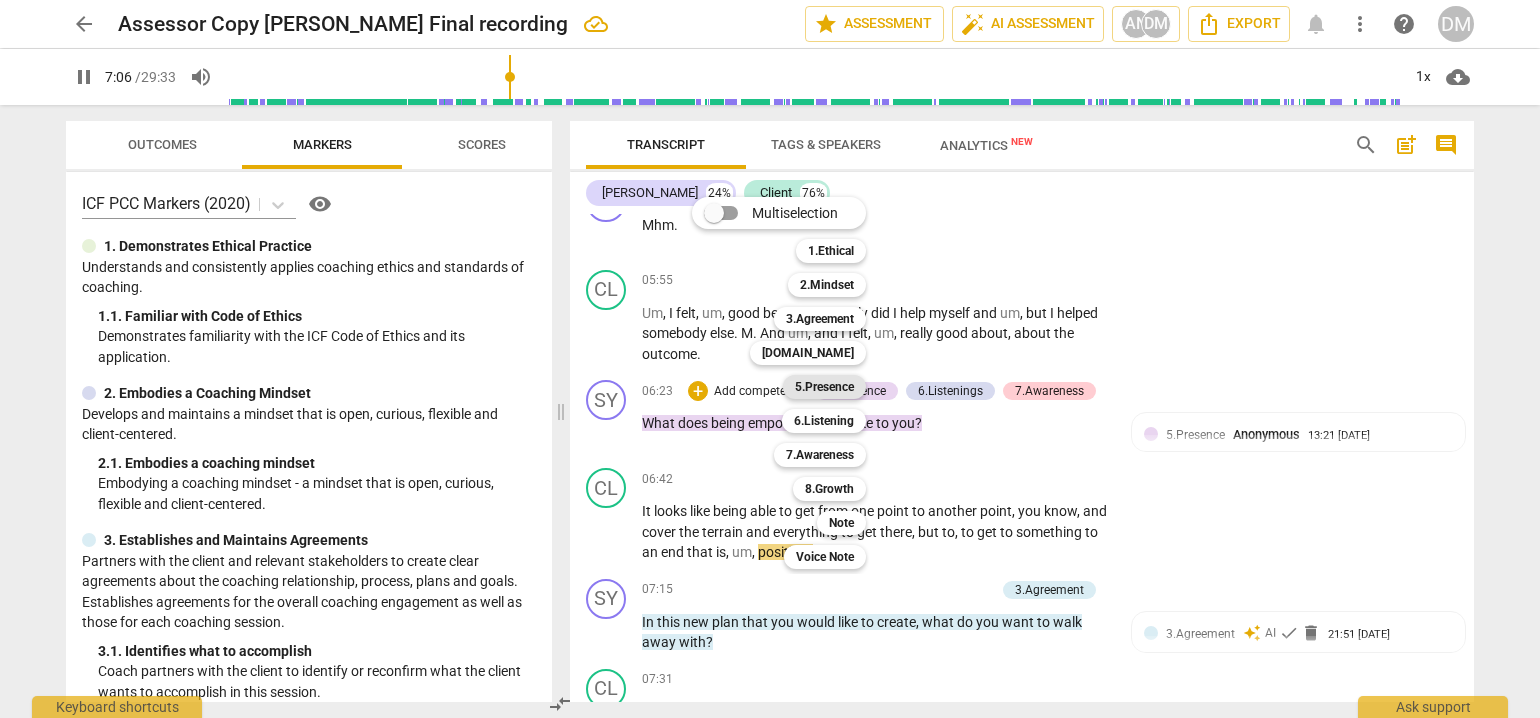 click on "5.Presence" at bounding box center (824, 387) 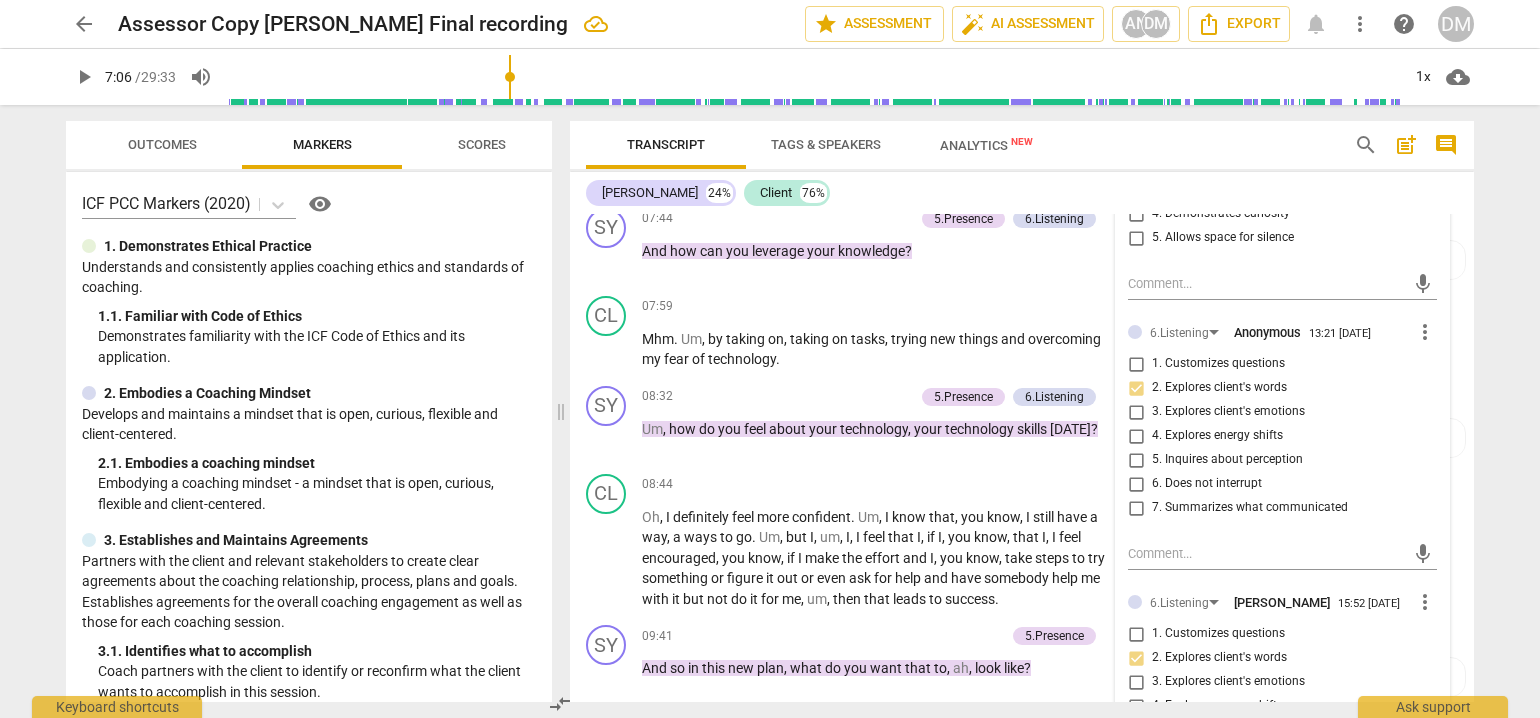 scroll, scrollTop: 2436, scrollLeft: 0, axis: vertical 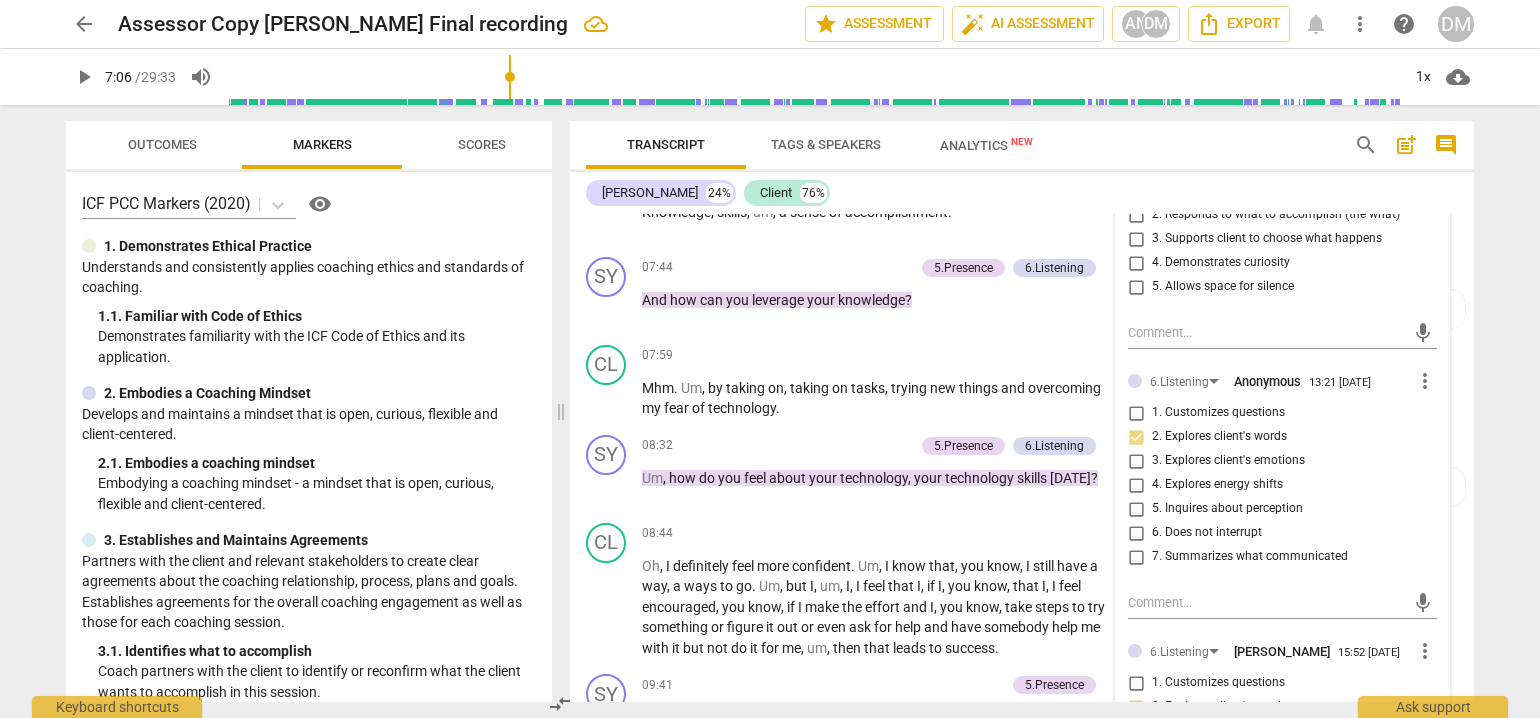 click on "arrow_back Assessor Copy Sybil Ramsey Final recording edit star    Assessment   auto_fix_high    AI Assessment AN DM    Export notifications more_vert help DM play_arrow 7:06   /  29:33 volume_up 1x cloud_download Outcomes Markers Scores ICF PCC Markers (2020) visibility 1. Demonstrates Ethical Practice Understands and consistently applies coaching ethics and standards of coaching. 1. 1. Familiar with Code of Ethics Demonstrates familiarity with the ICF Code of Ethics and its application. 2. Embodies a Coaching Mindset Develops and maintains a mindset that is open, curious, flexible and client-centered. 2. 1. Embodies a coaching mindset Embodying a coaching mindset - a mindset that is open, curious, flexible and client-centered. 3. Establishes and Maintains Agreements 3. 1. Identifies what to accomplish Coach partners with the client to identify or reconfirm what the client wants to accomplish in this session. 3. 2. Reconfirms measures of success 3. 3. Explores what is important 3. 4. 4. 4. 4. 5. 5." at bounding box center [770, 359] 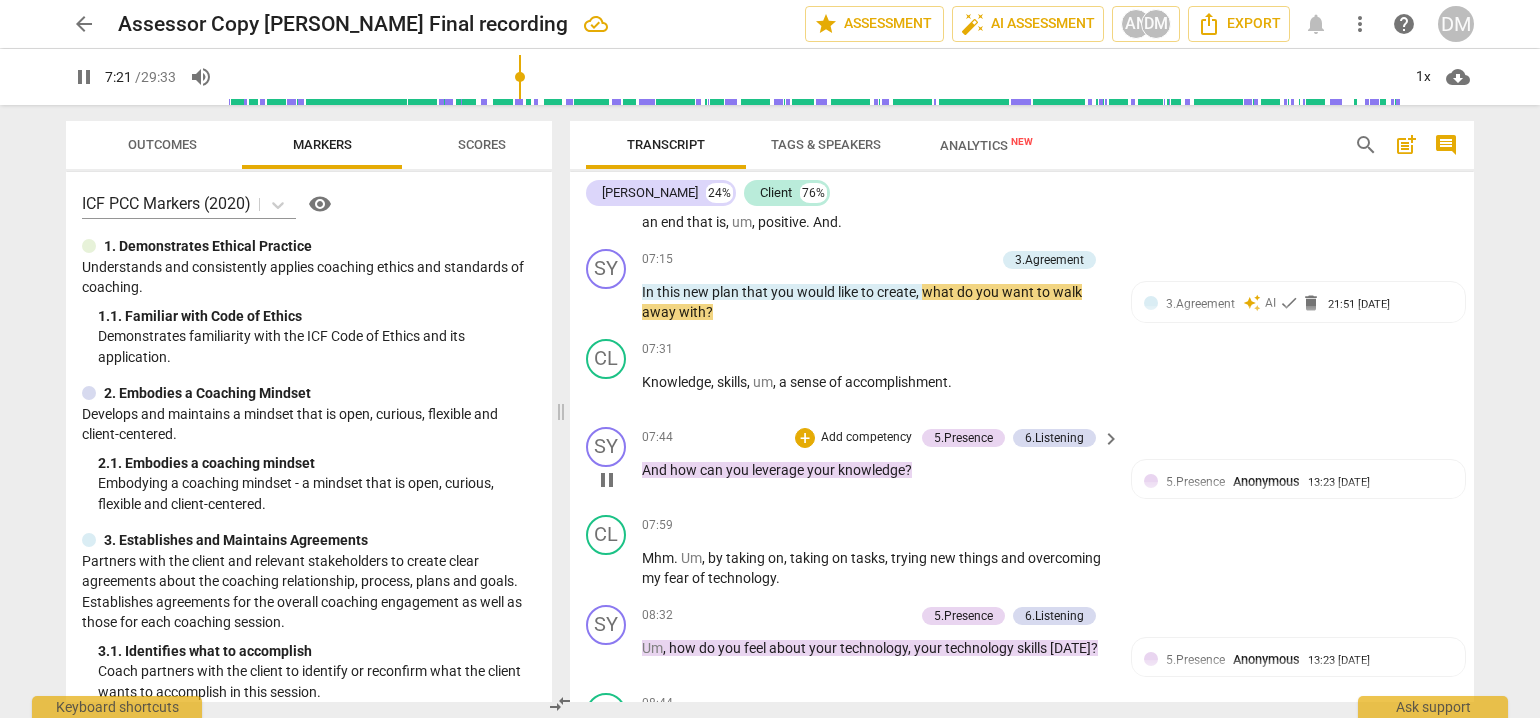 scroll, scrollTop: 2236, scrollLeft: 0, axis: vertical 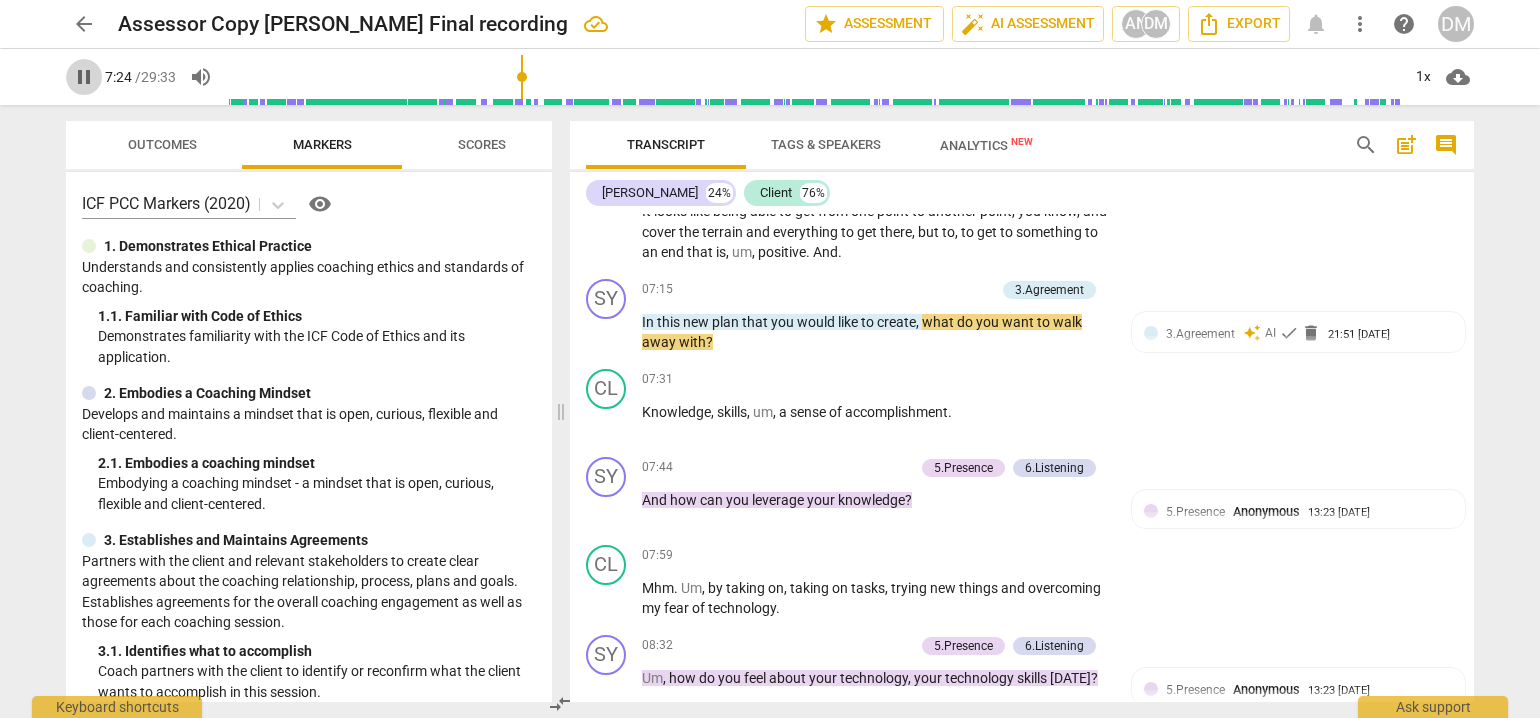 click on "pause" at bounding box center (84, 77) 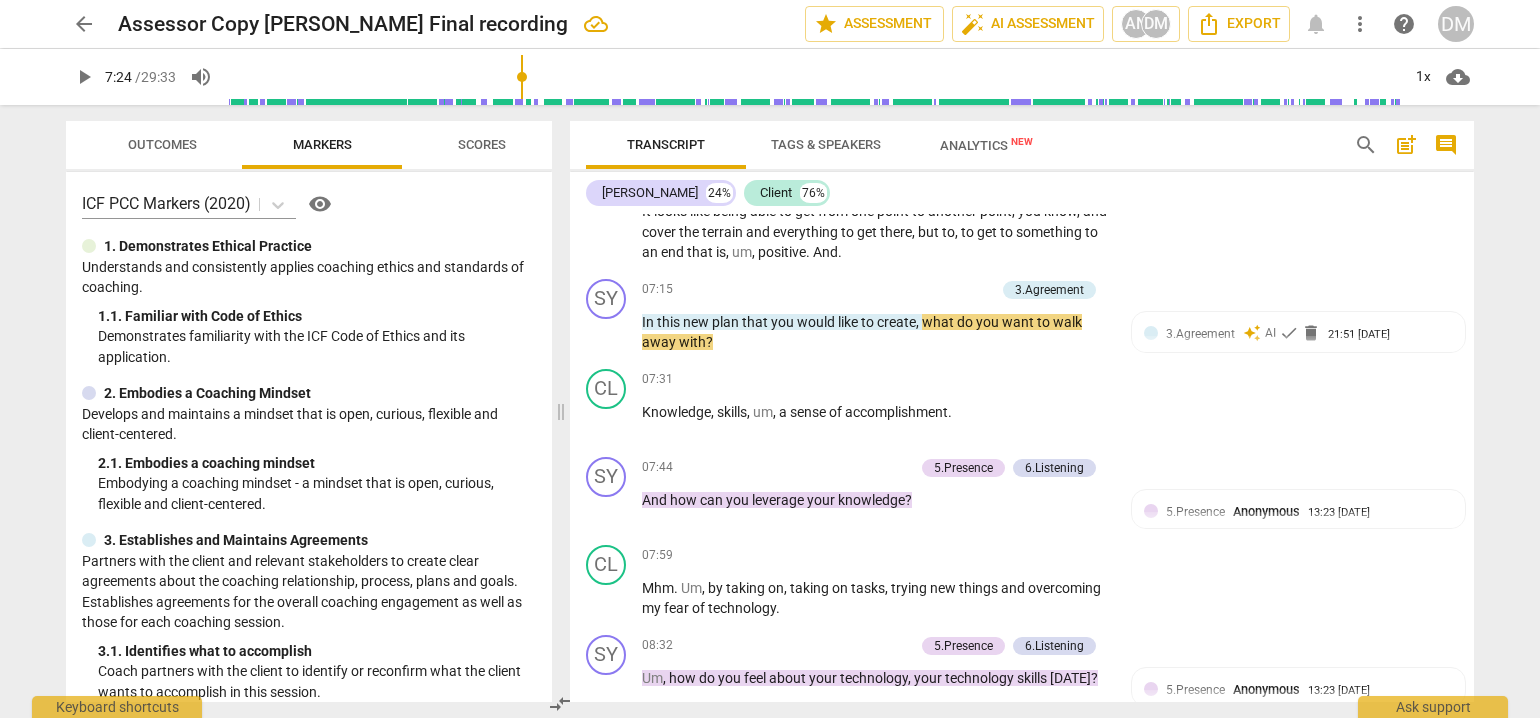 type on "445" 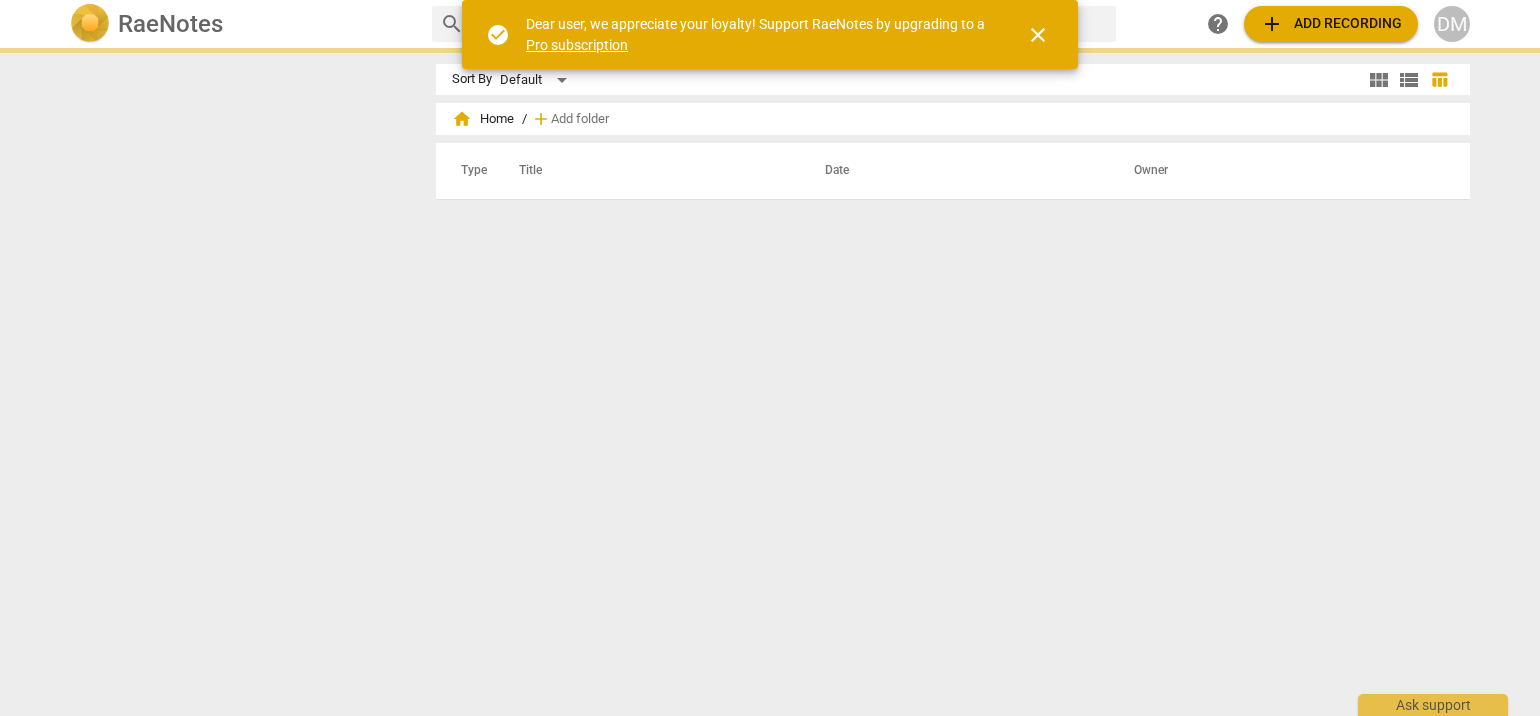 scroll, scrollTop: 0, scrollLeft: 0, axis: both 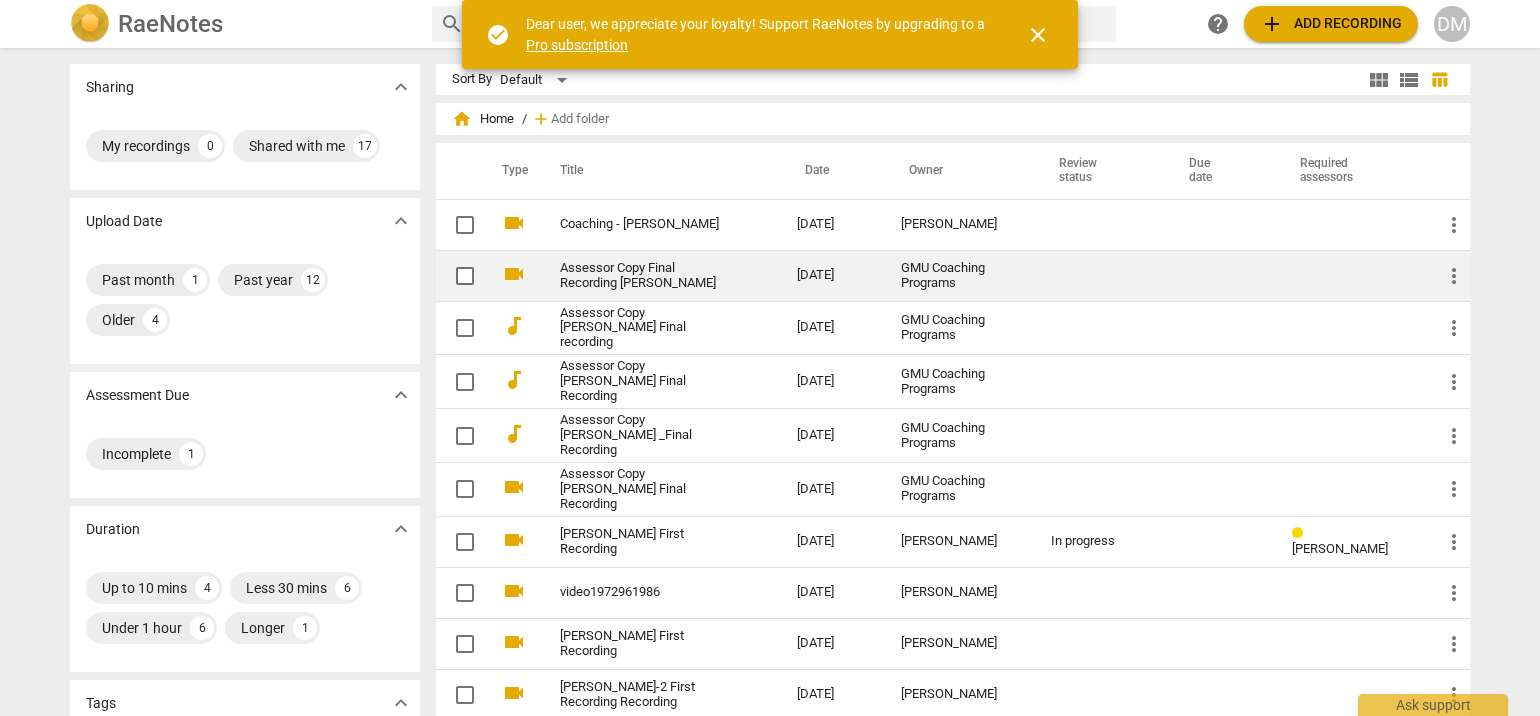 click on "Assessor Copy Final Recording [PERSON_NAME]" at bounding box center (642, 276) 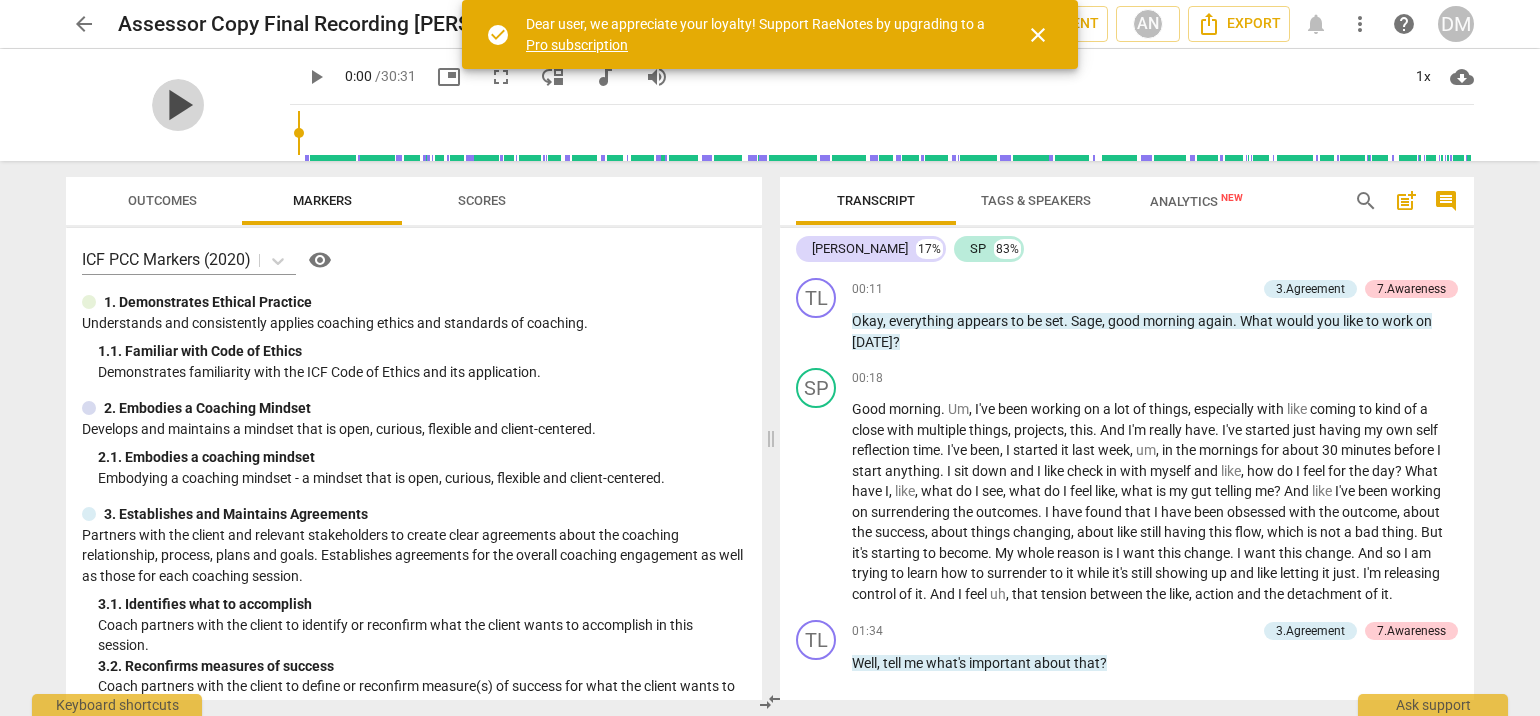 click on "play_arrow" at bounding box center (178, 105) 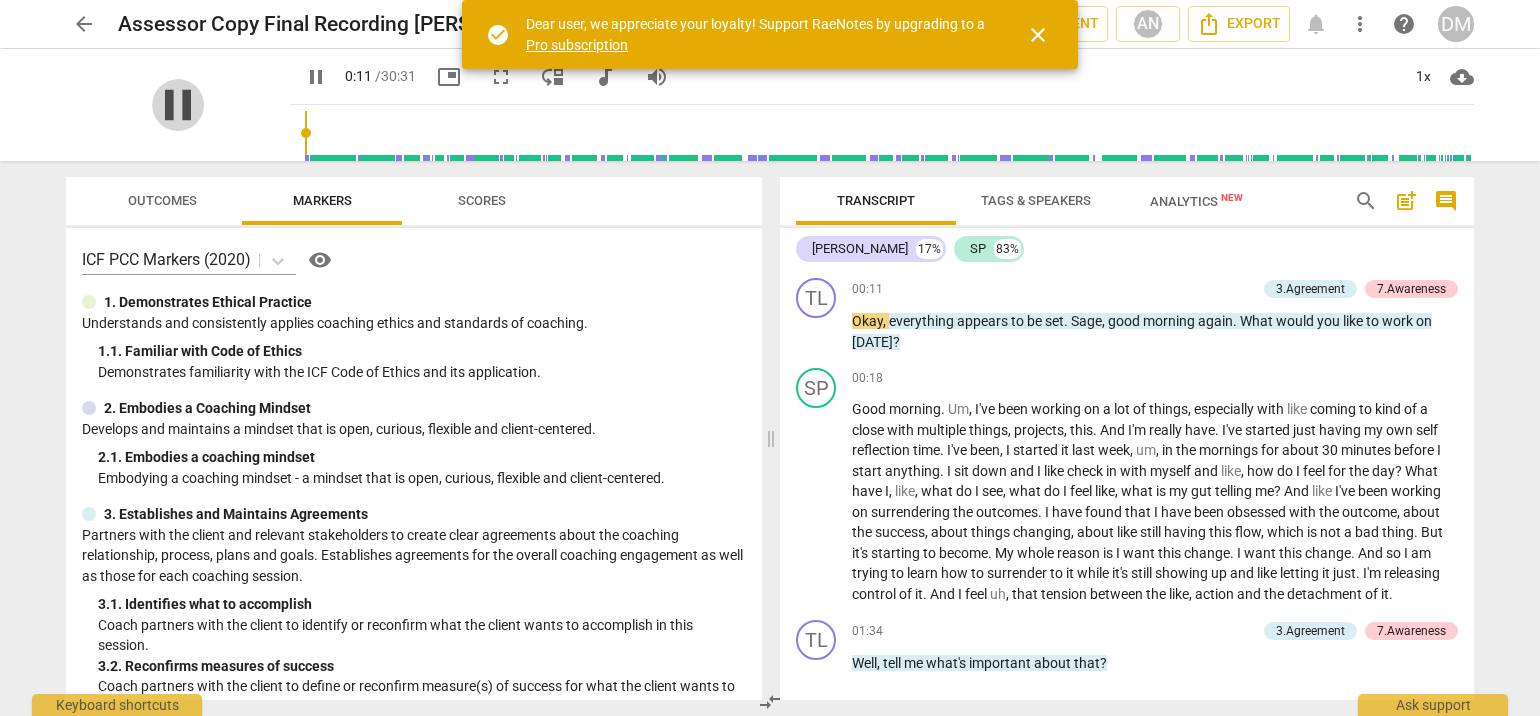 click on "pause" at bounding box center (178, 105) 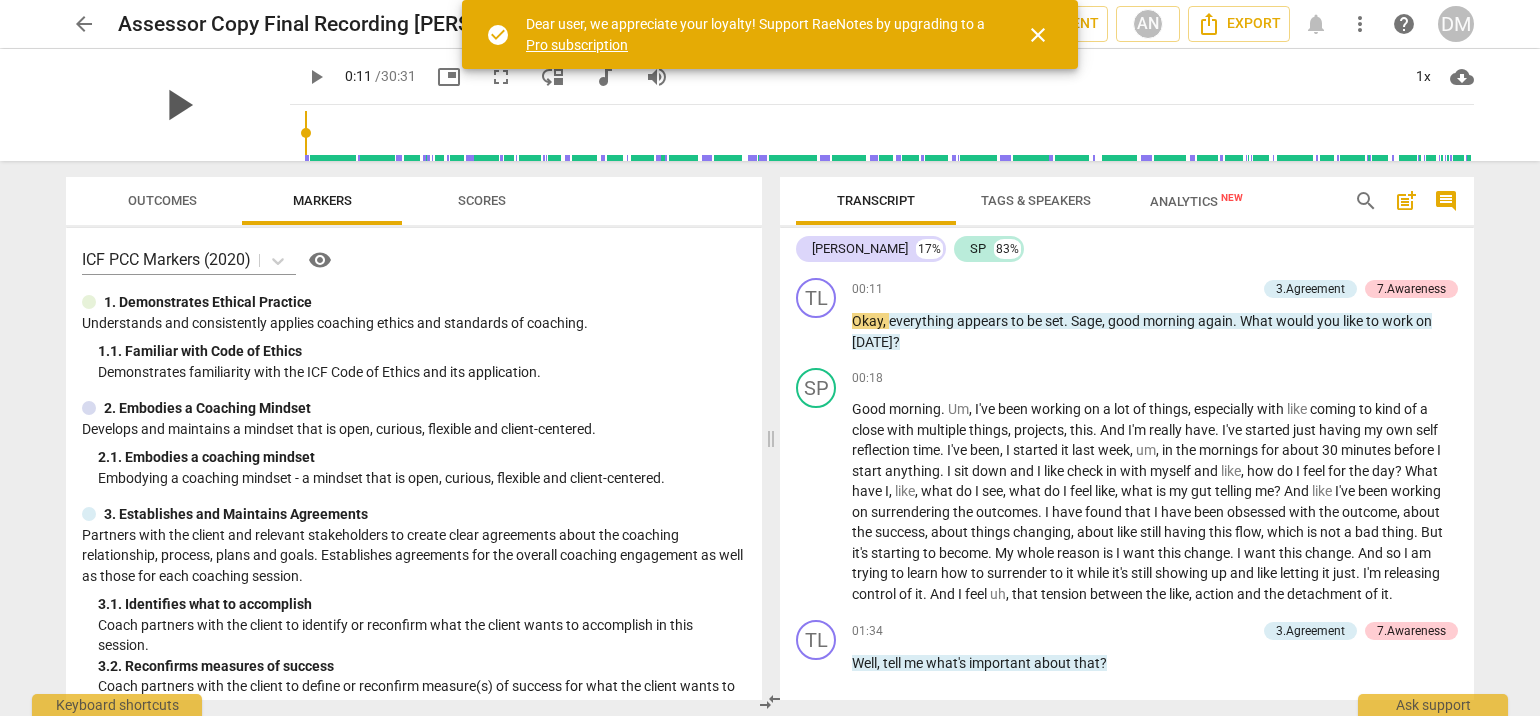 type on "12" 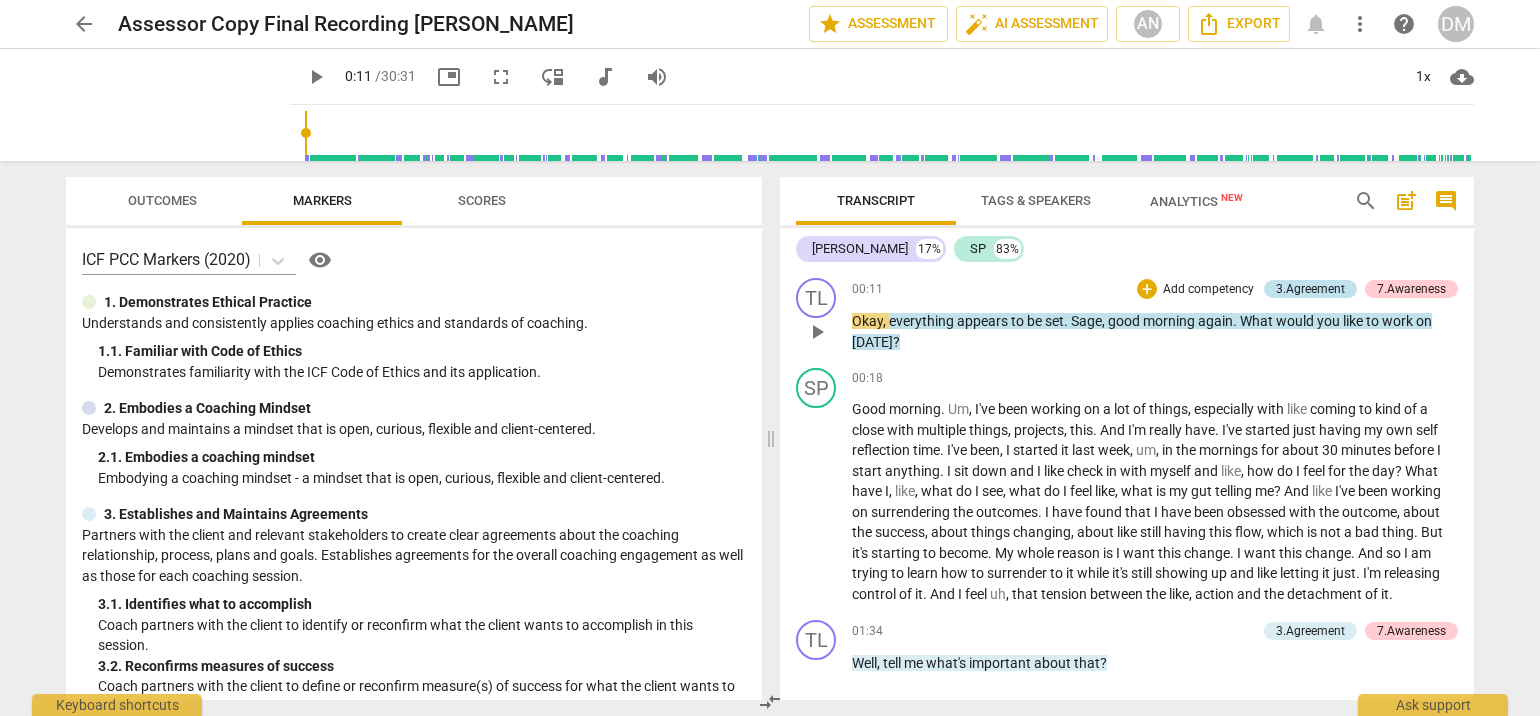 click on "3.Agreement" at bounding box center [1310, 289] 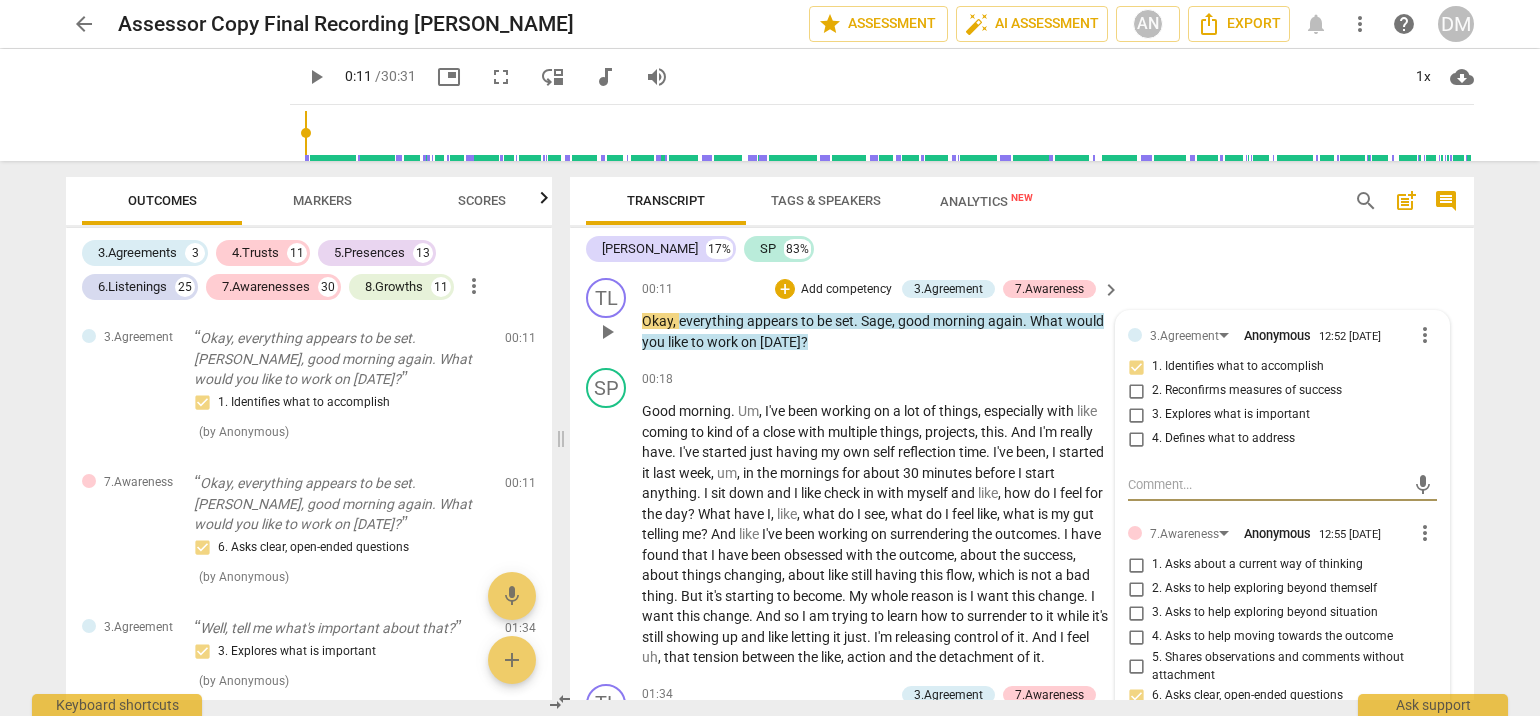click on "more_vert" at bounding box center [1425, 335] 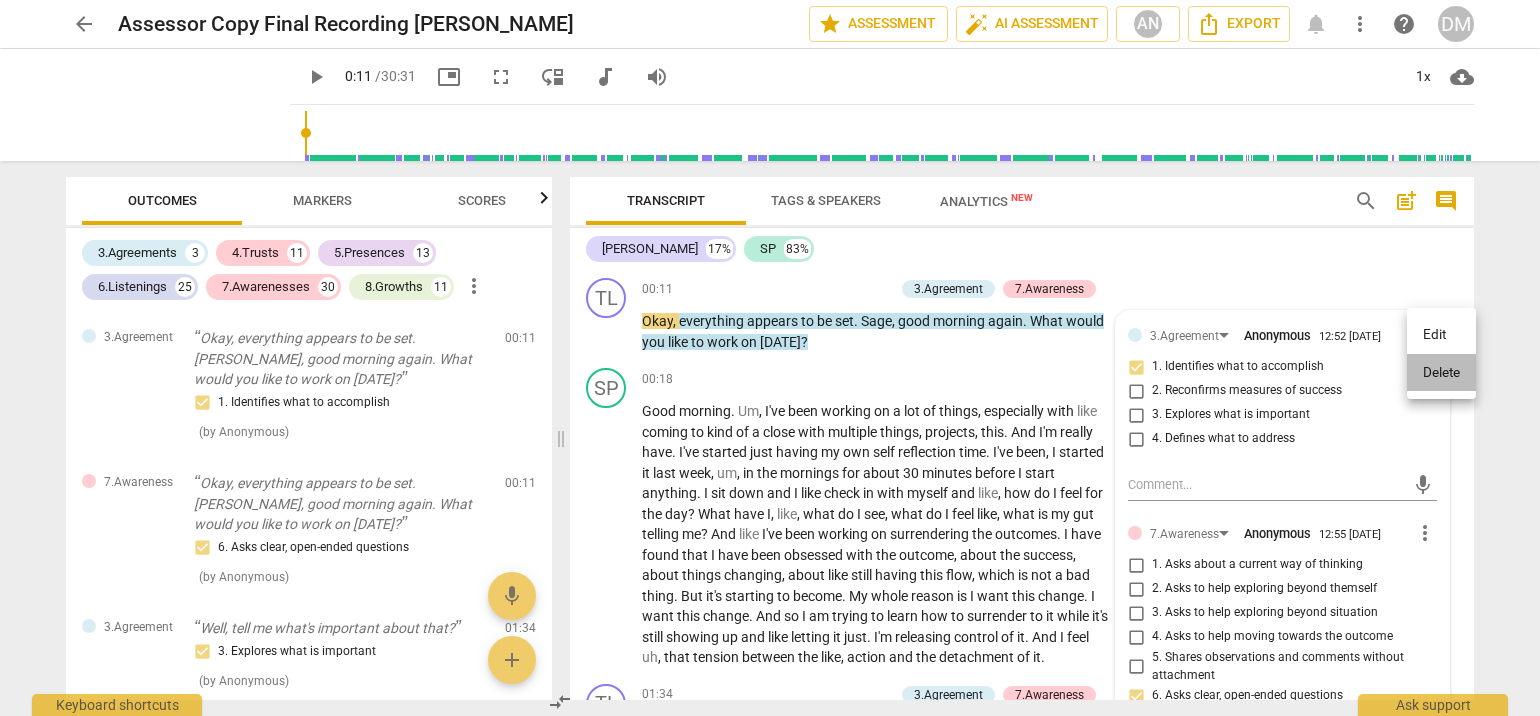 click on "Delete" at bounding box center [1441, 373] 